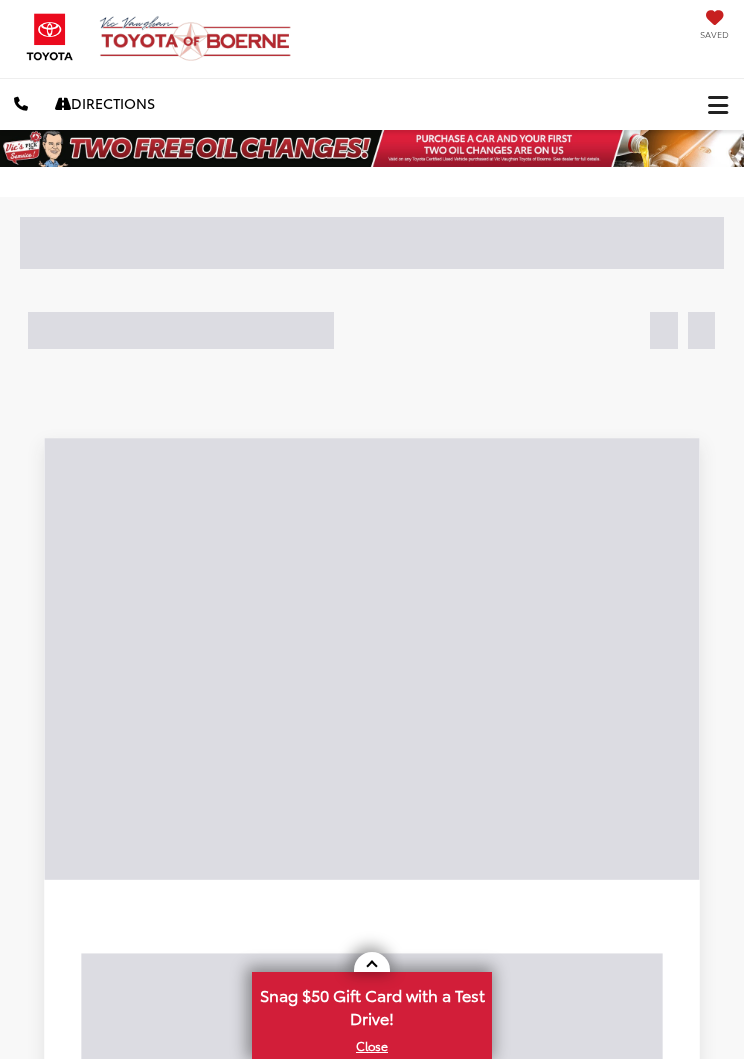 scroll, scrollTop: 0, scrollLeft: 0, axis: both 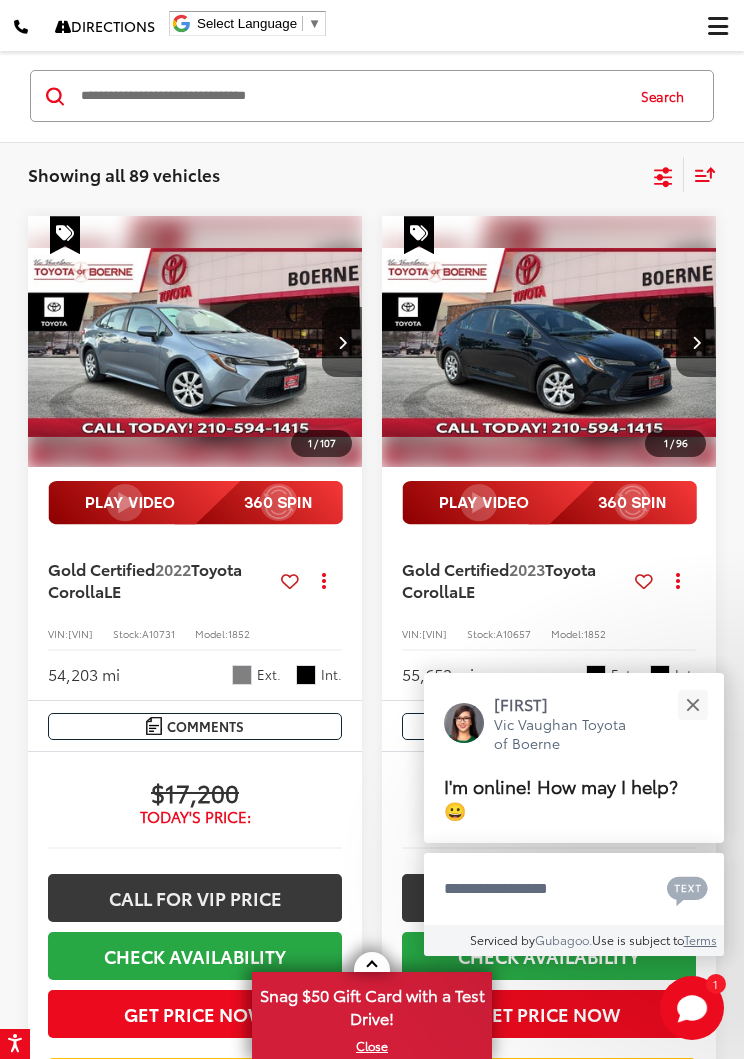 click at bounding box center (692, 704) 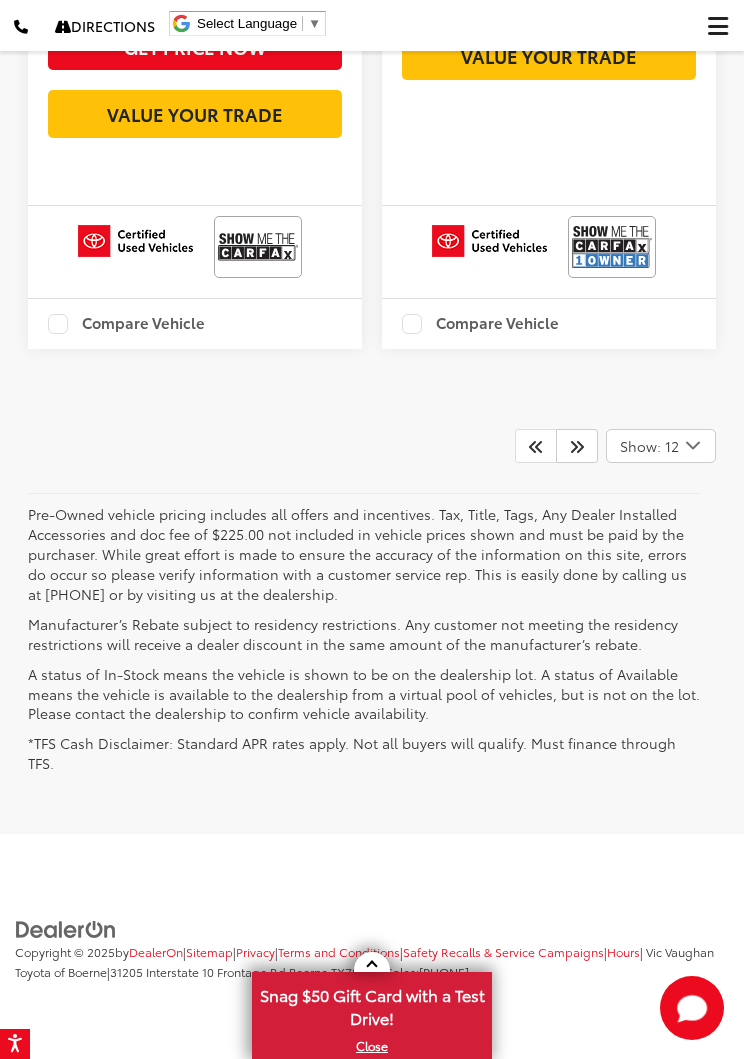 scroll, scrollTop: 7095, scrollLeft: 0, axis: vertical 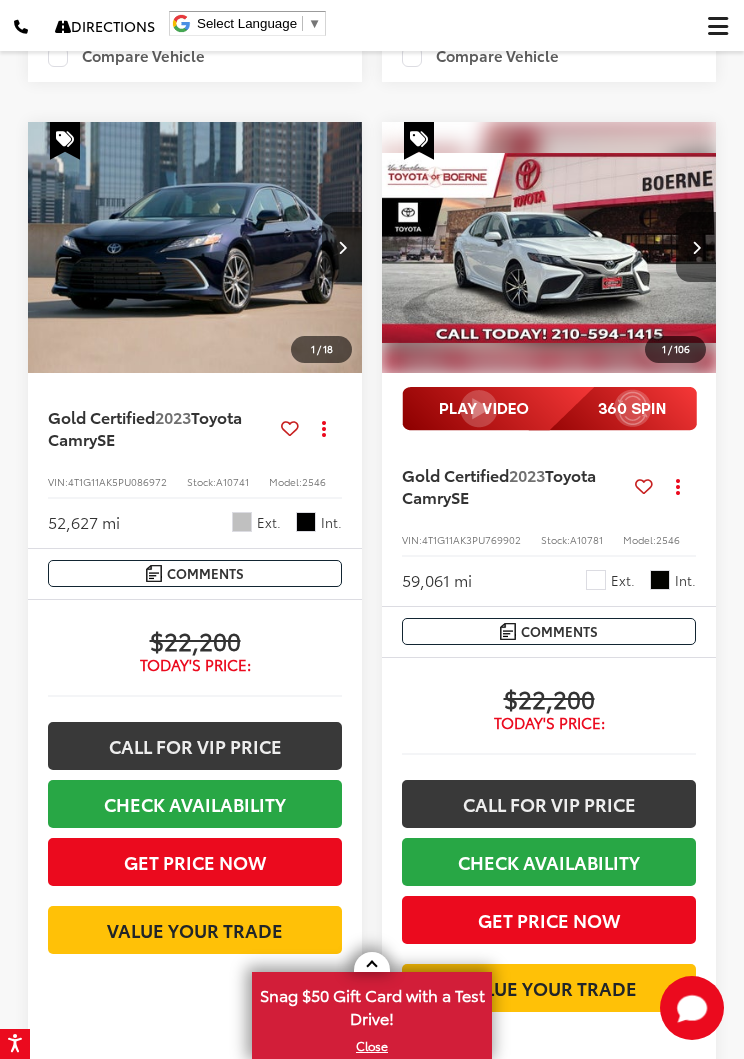 click at bounding box center [549, 409] 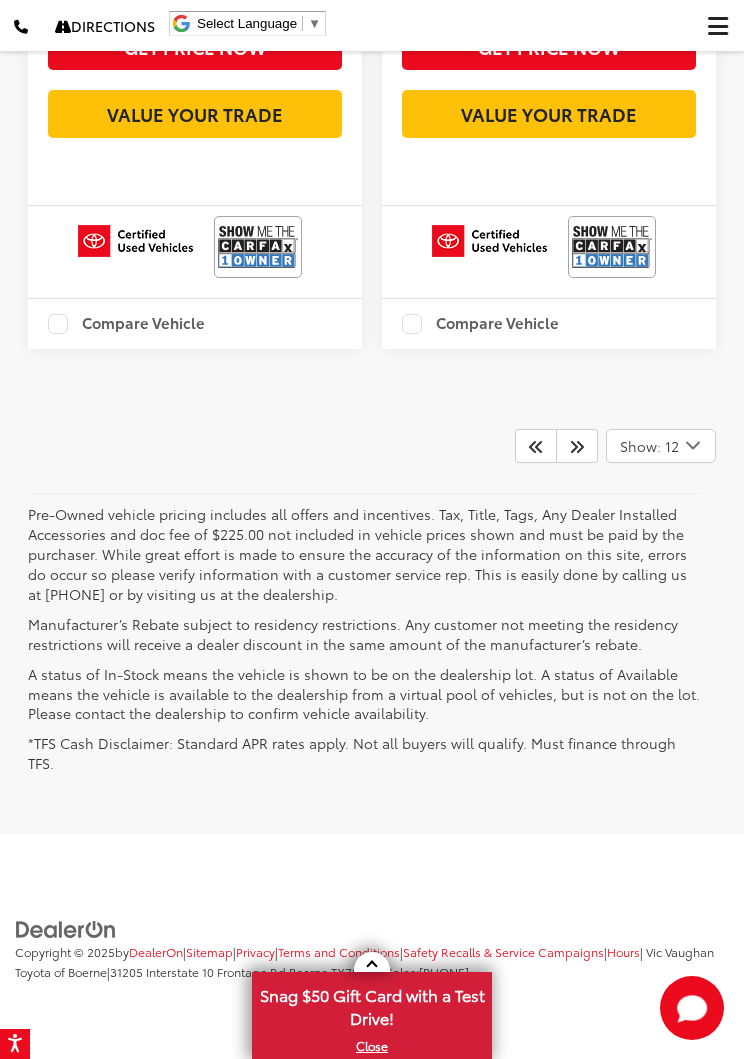 scroll, scrollTop: 7079, scrollLeft: 0, axis: vertical 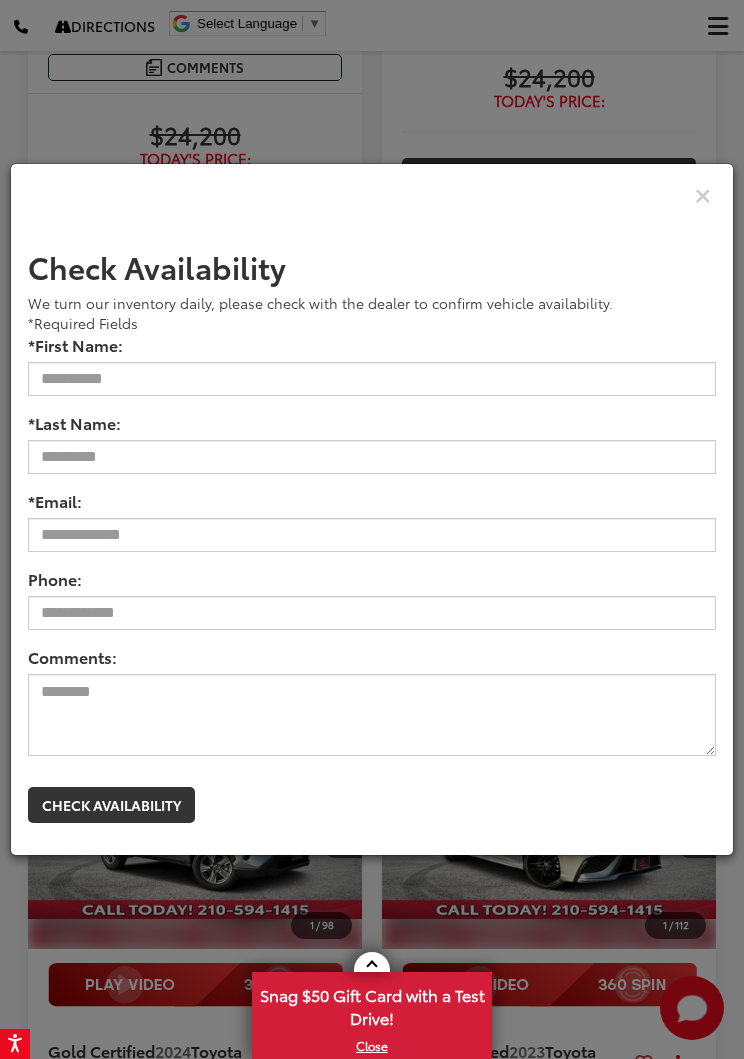 click at bounding box center [703, 194] 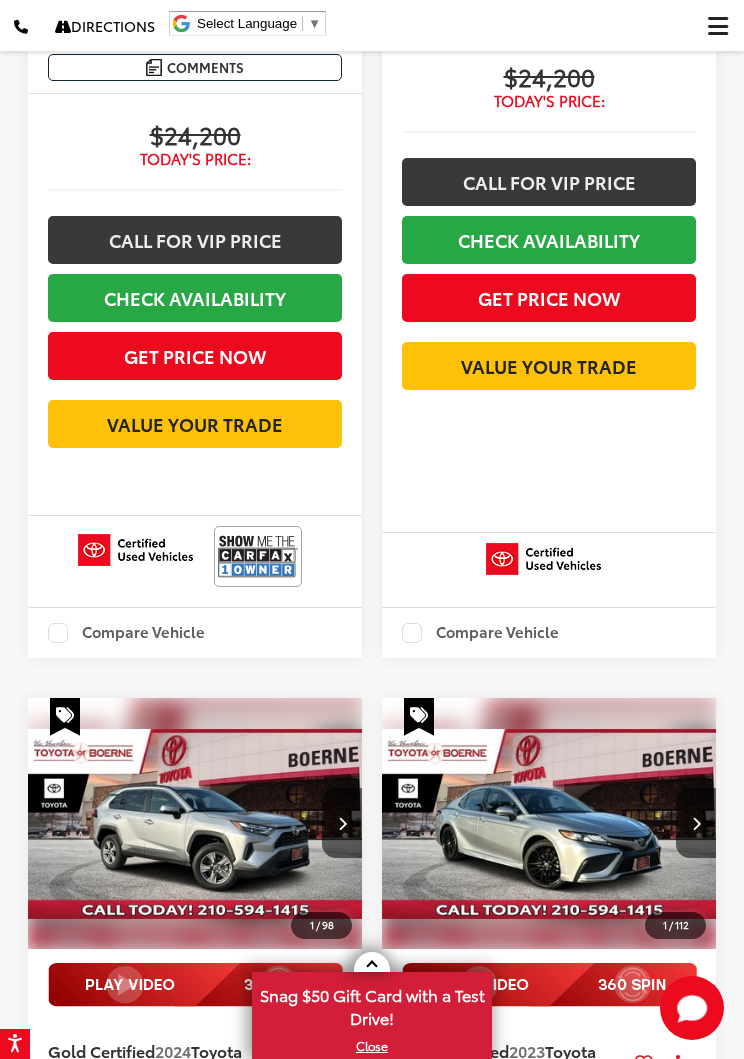 scroll, scrollTop: 0, scrollLeft: 0, axis: both 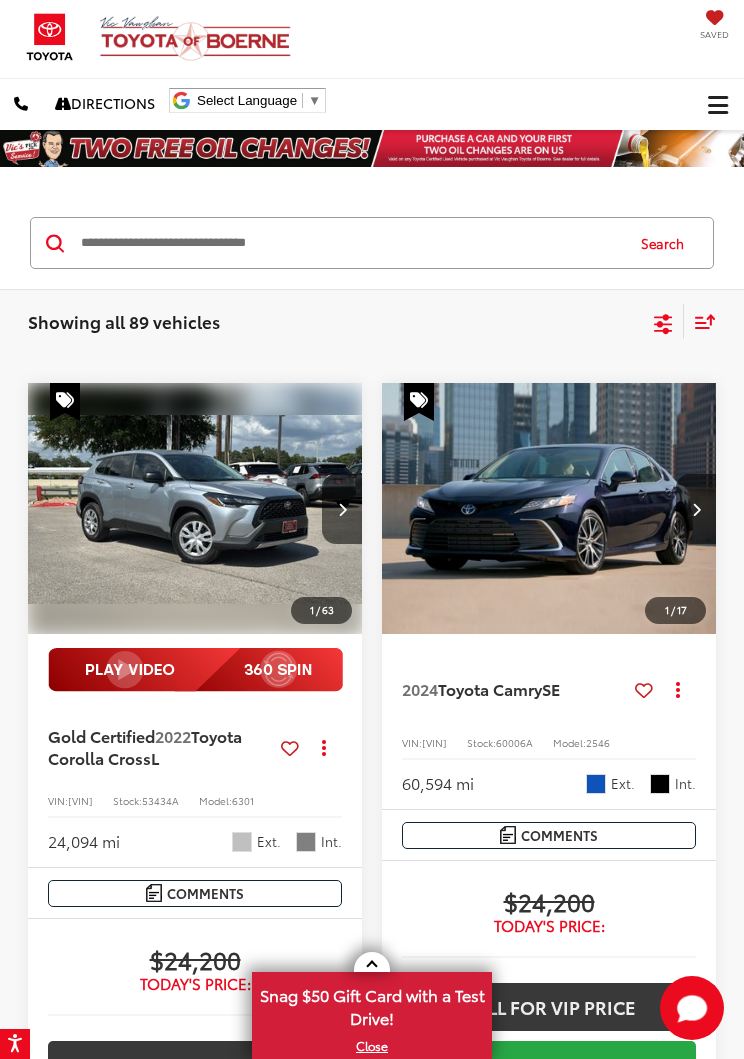 click at bounding box center (350, 243) 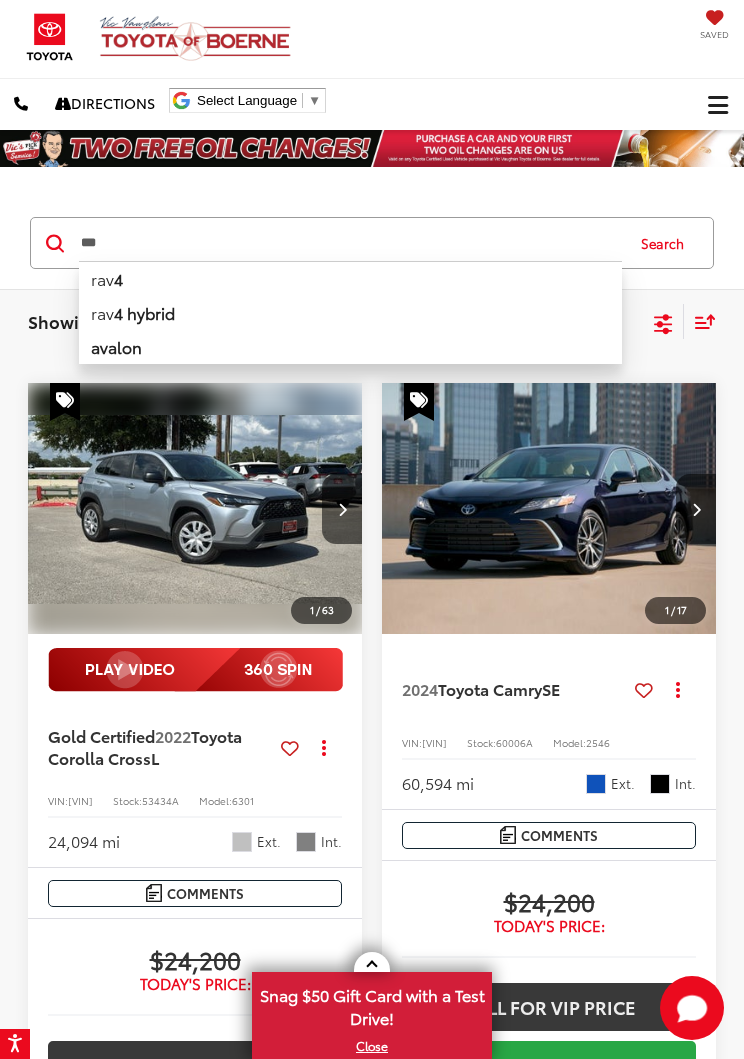 click on "avalon" at bounding box center (116, 346) 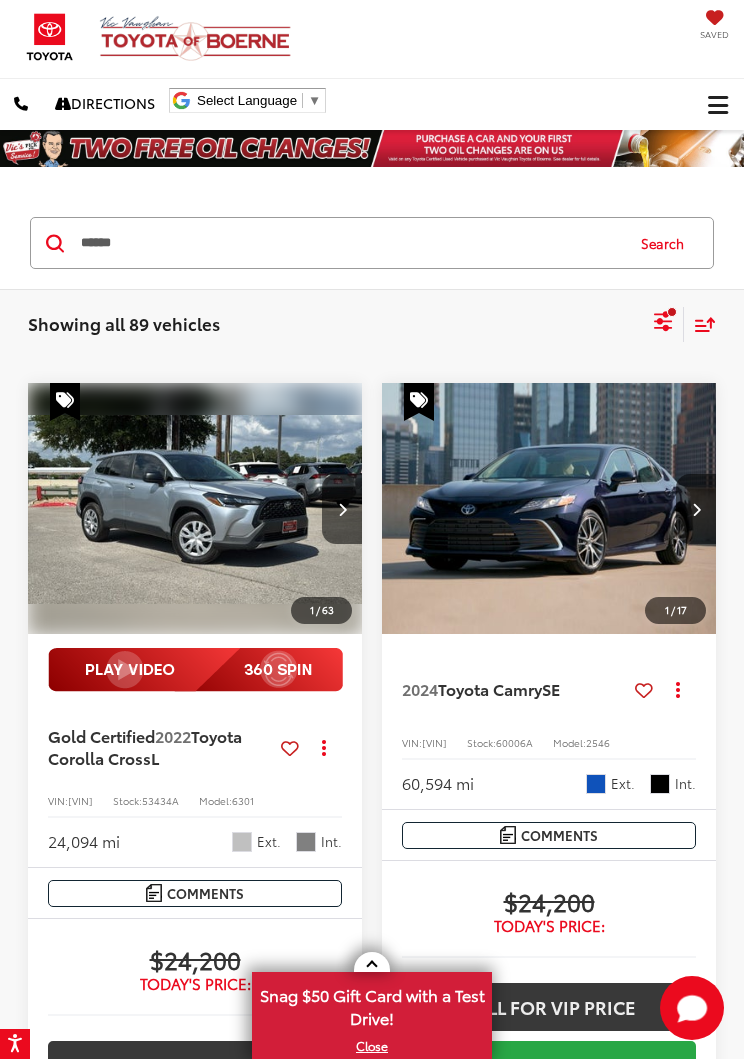 click on "Search" at bounding box center (667, 243) 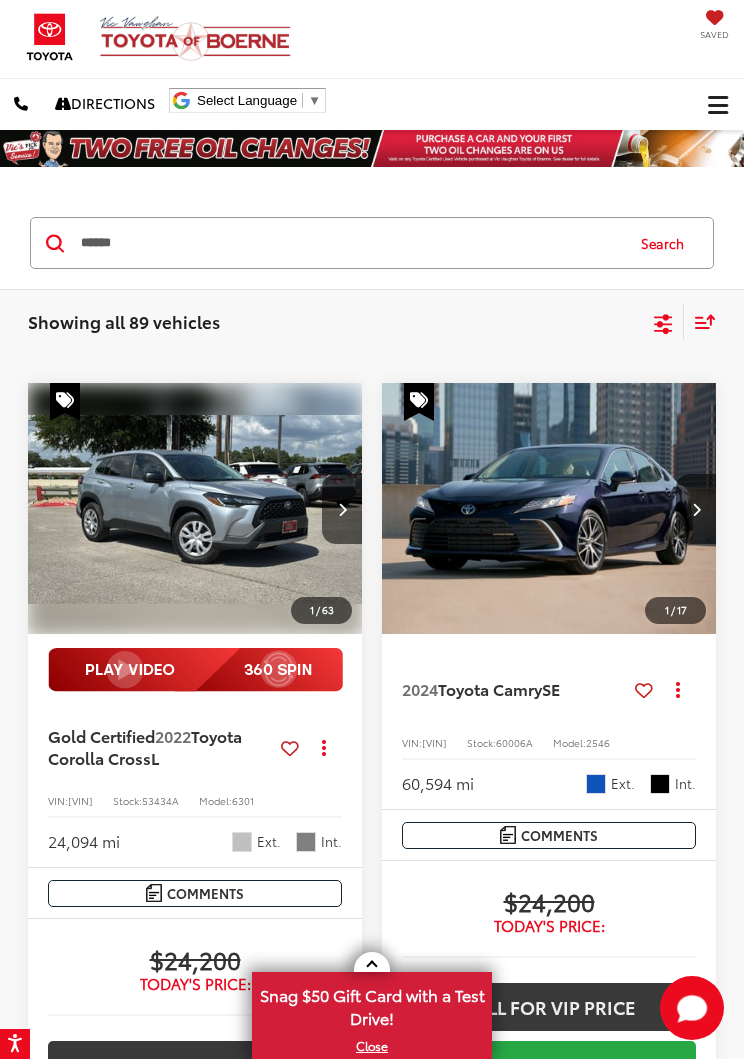 click on "Search" at bounding box center (667, 243) 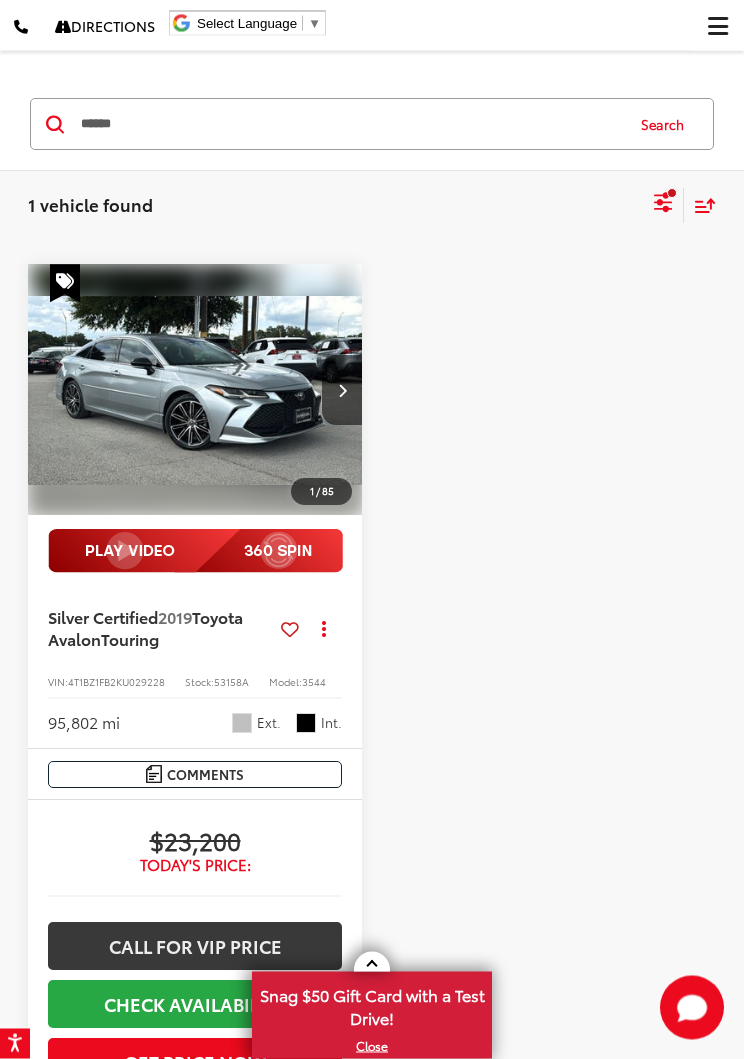 scroll, scrollTop: 103, scrollLeft: 0, axis: vertical 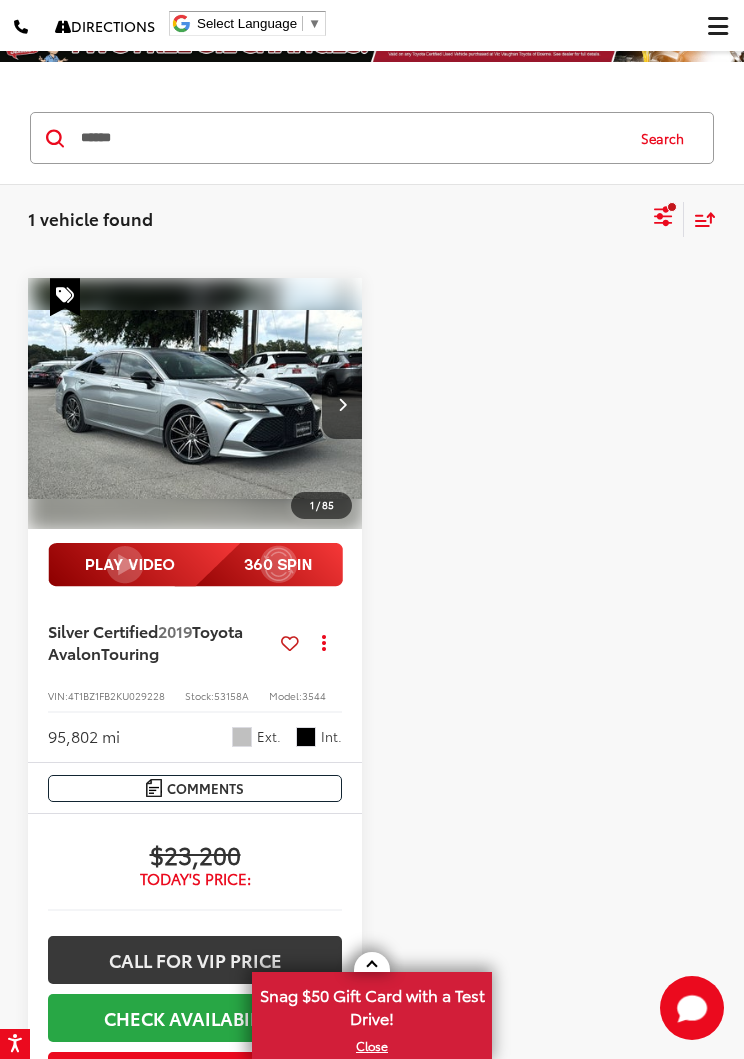 click at bounding box center (342, 404) 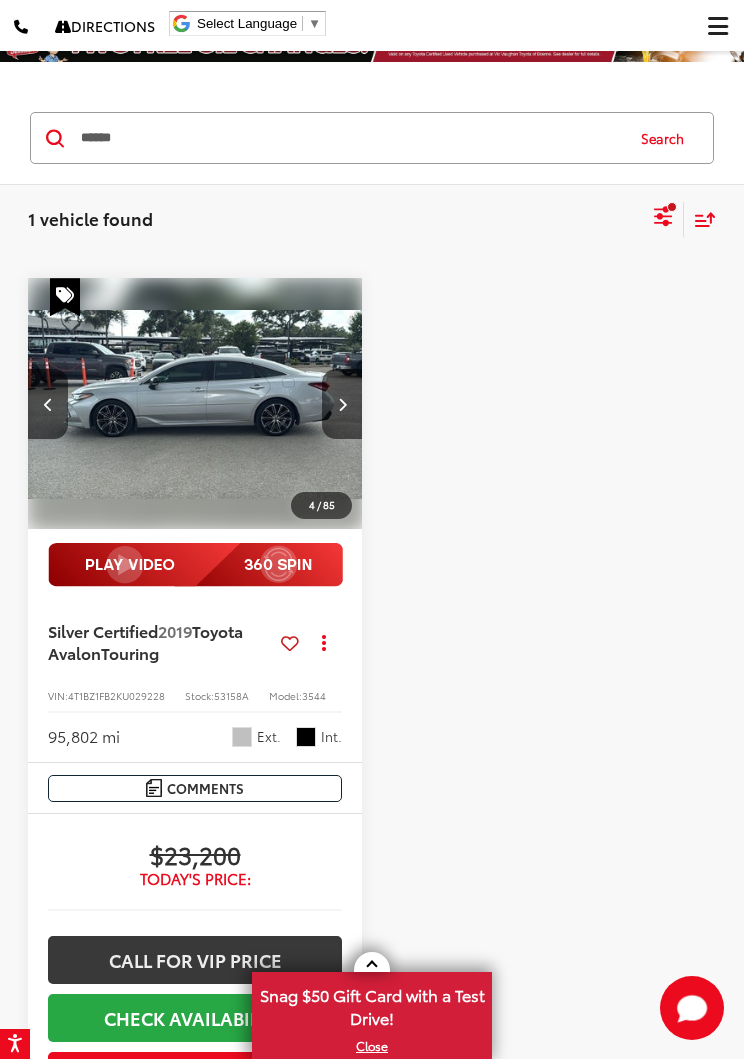 scroll, scrollTop: 0, scrollLeft: 1012, axis: horizontal 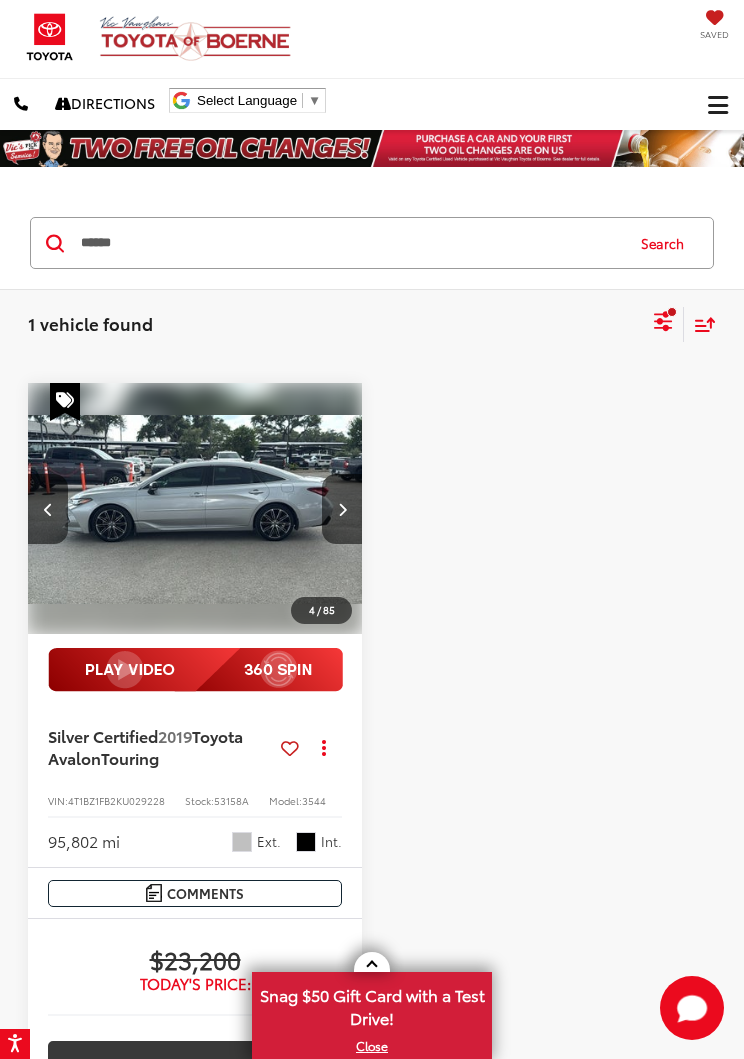 click at bounding box center [342, 509] 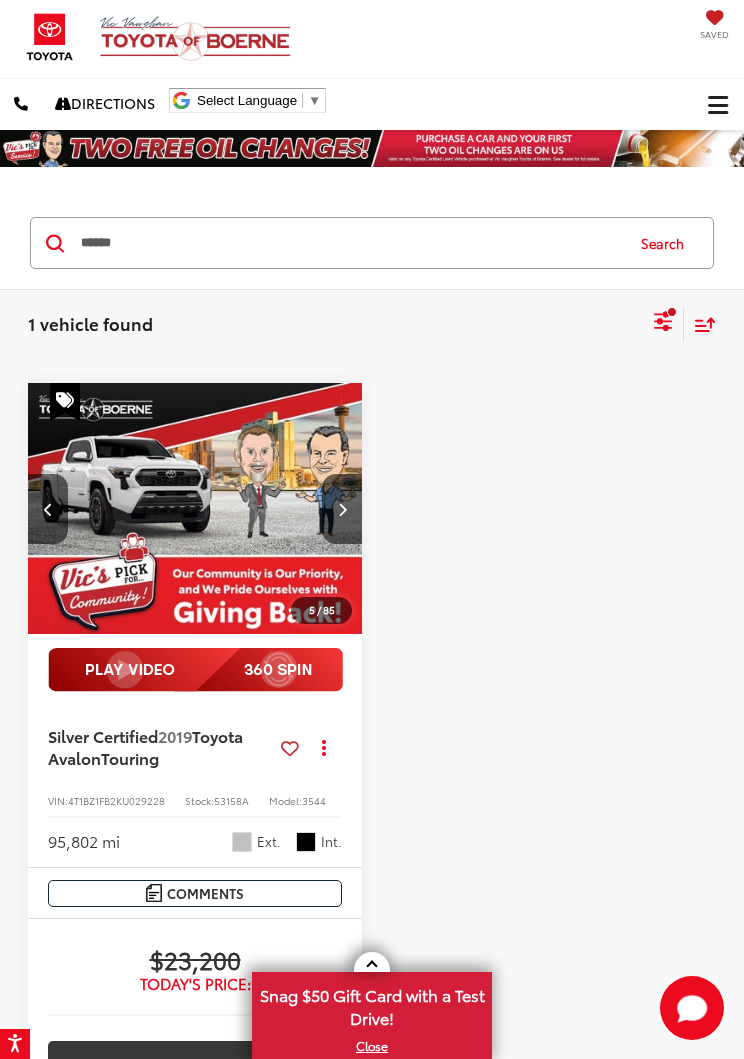 click at bounding box center (342, 509) 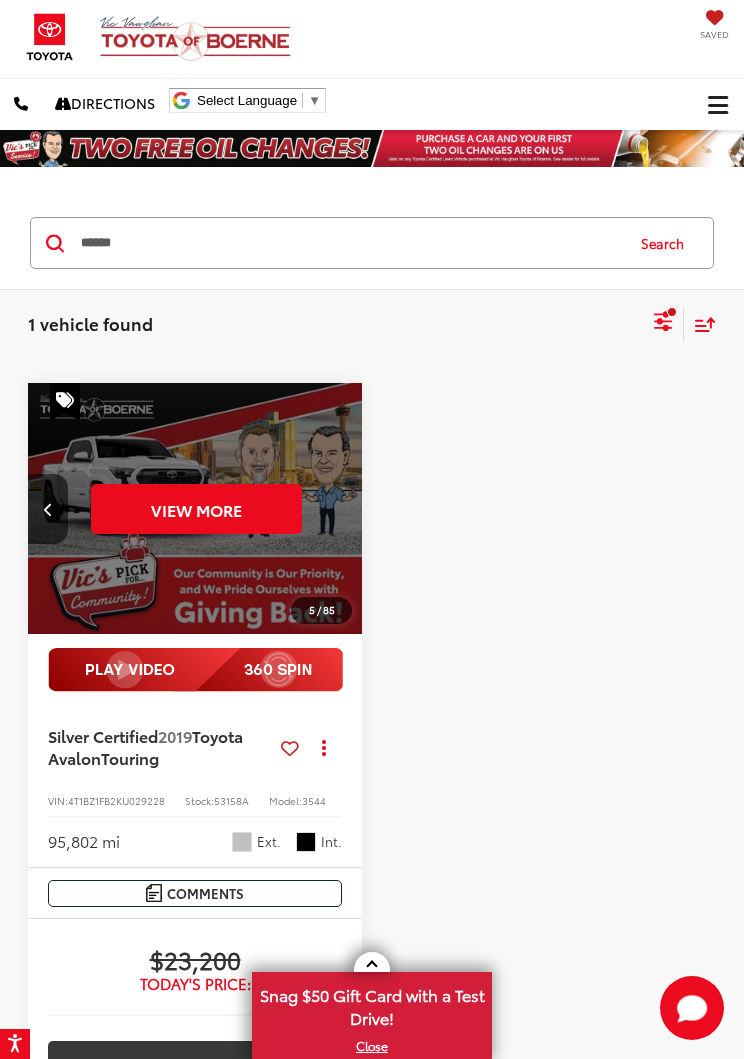 scroll, scrollTop: 0, scrollLeft: 1684, axis: horizontal 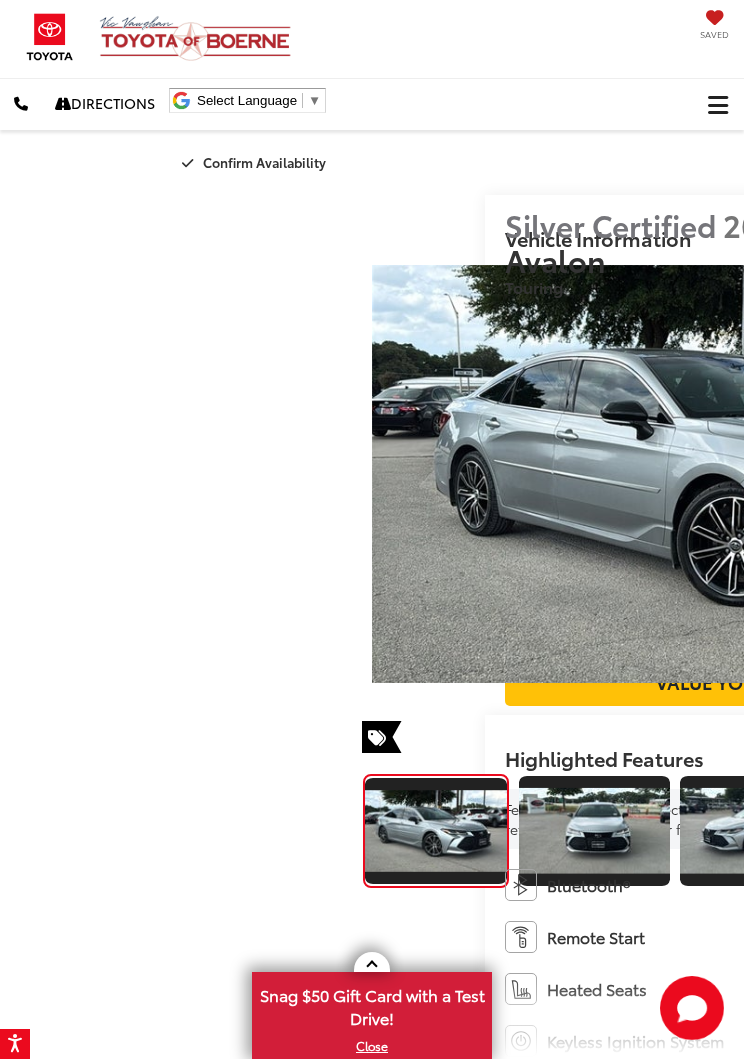 click at bounding box center [1107, 474] 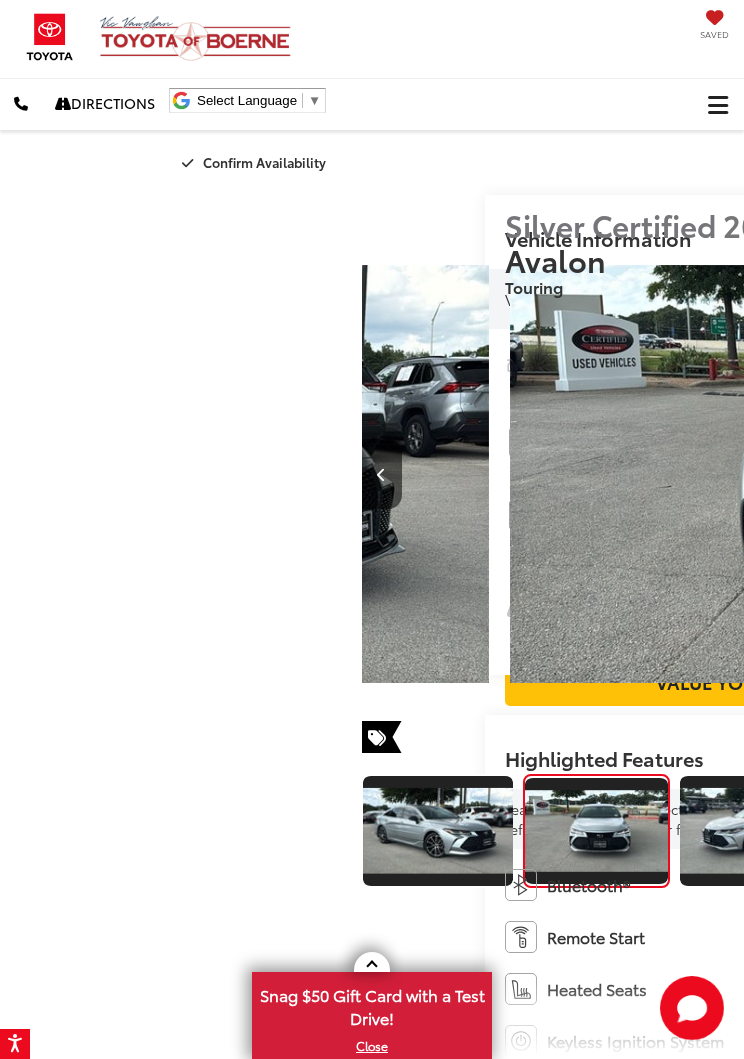 scroll, scrollTop: 0, scrollLeft: 744, axis: horizontal 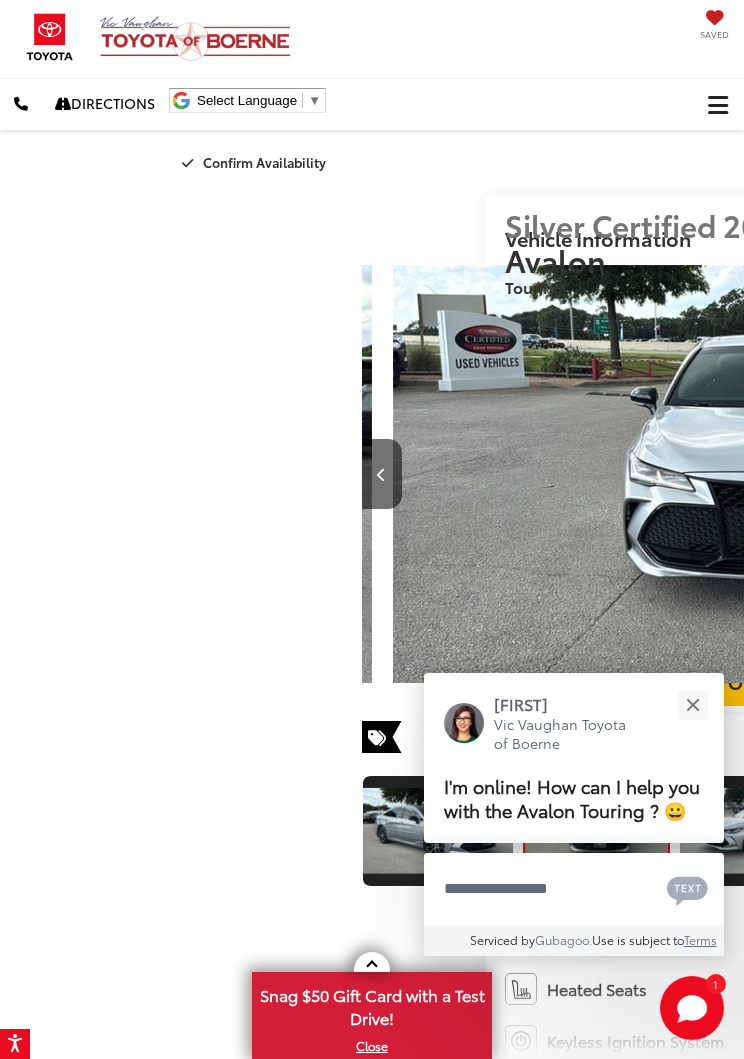 click at bounding box center [1107, 474] 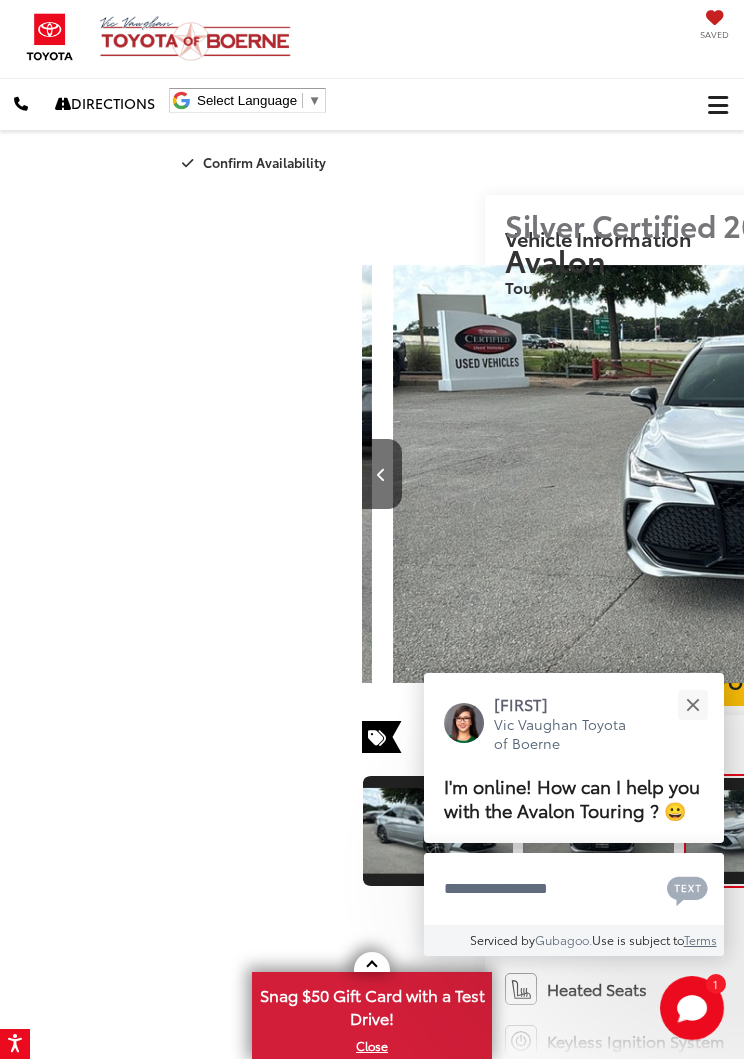 scroll, scrollTop: 0, scrollLeft: 1108, axis: horizontal 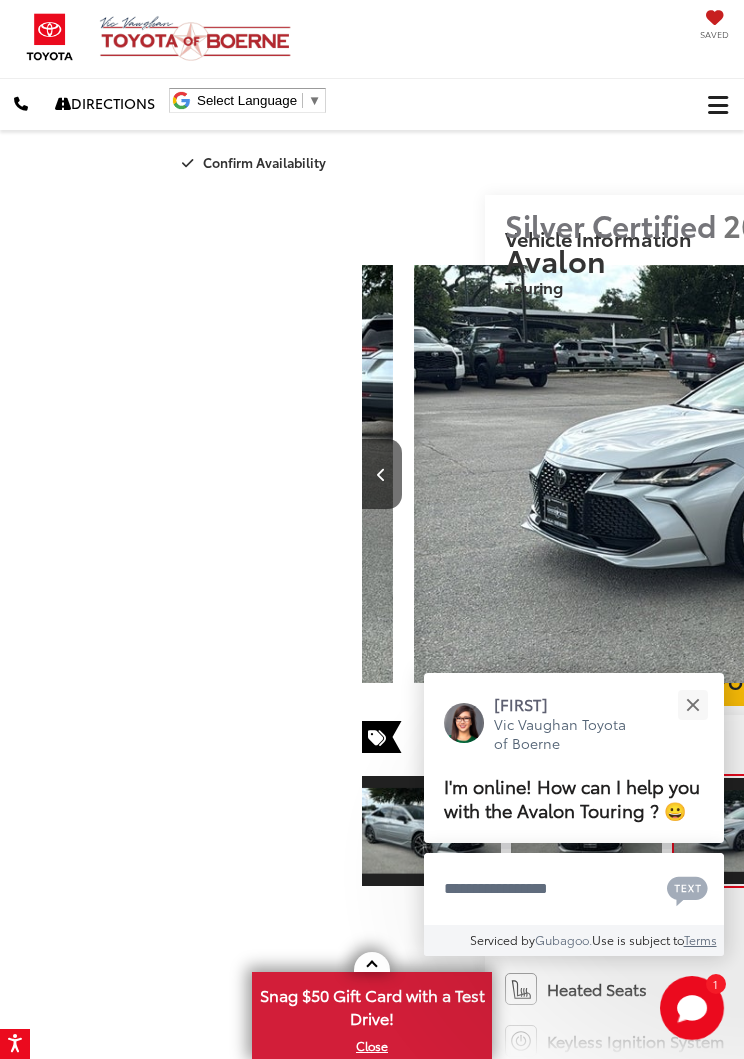 click at bounding box center (692, 704) 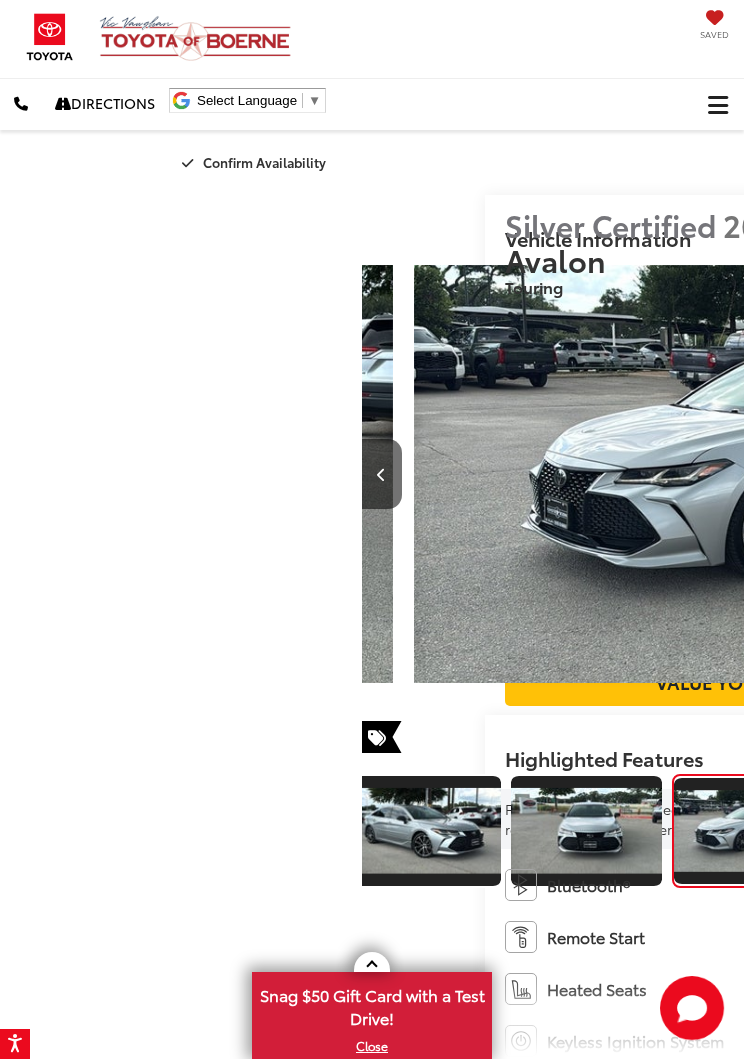 click at bounding box center (1069, 474) 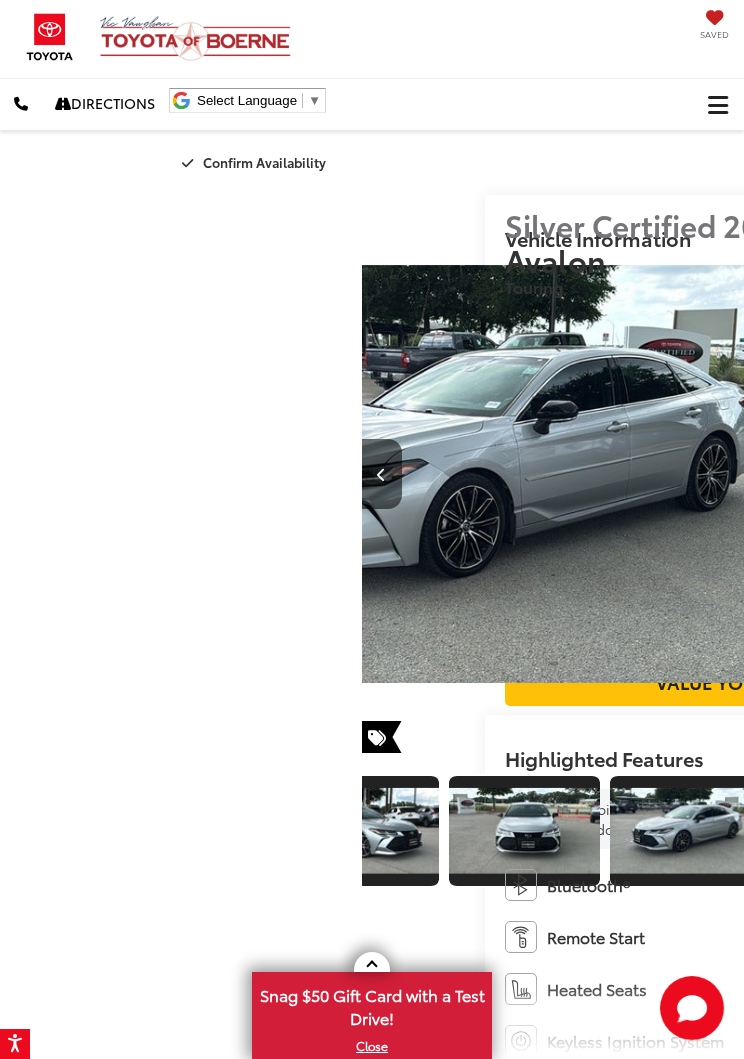 scroll, scrollTop: 0, scrollLeft: 2045, axis: horizontal 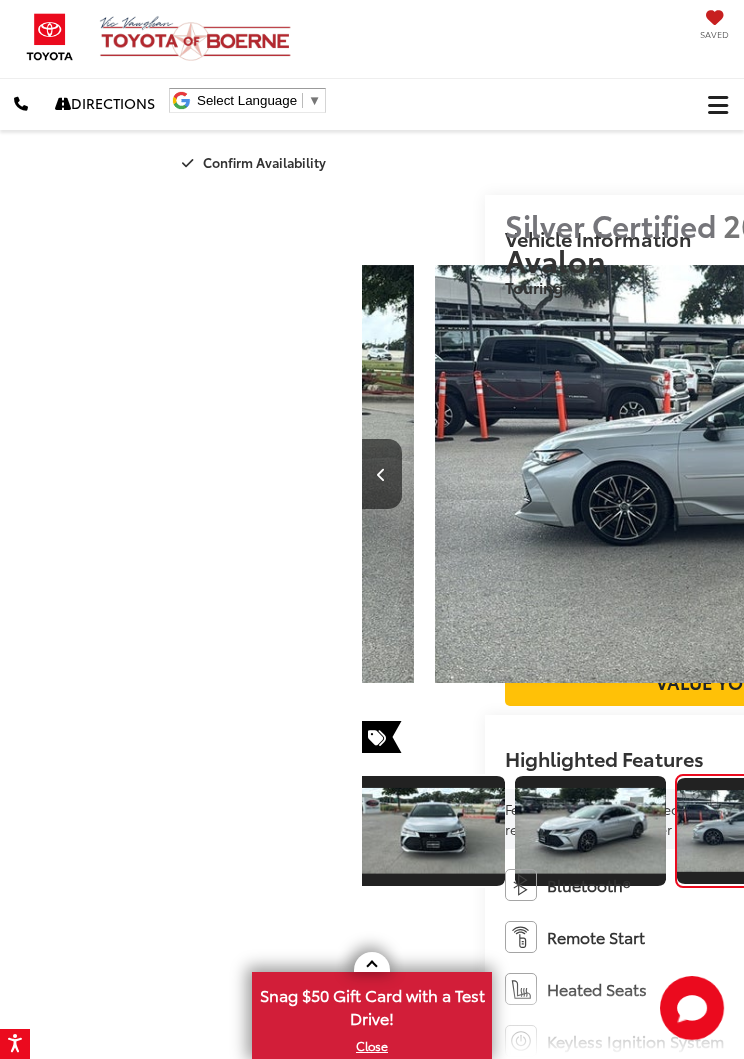 click at bounding box center (1106, 475) 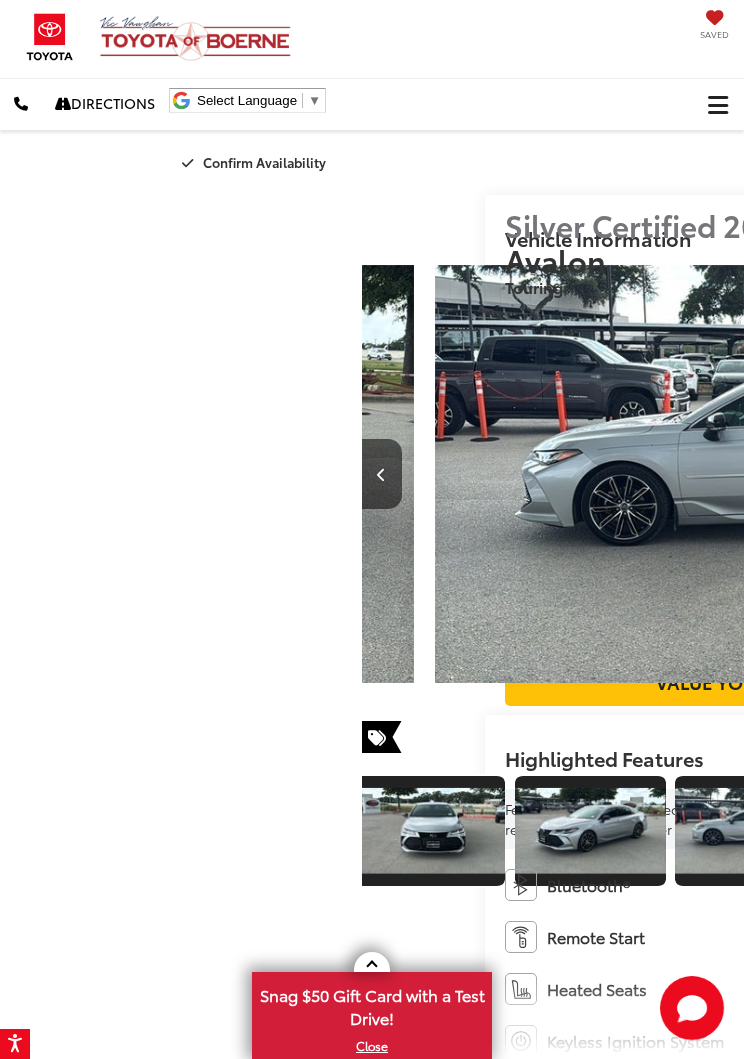 scroll, scrollTop: 0, scrollLeft: 2303, axis: horizontal 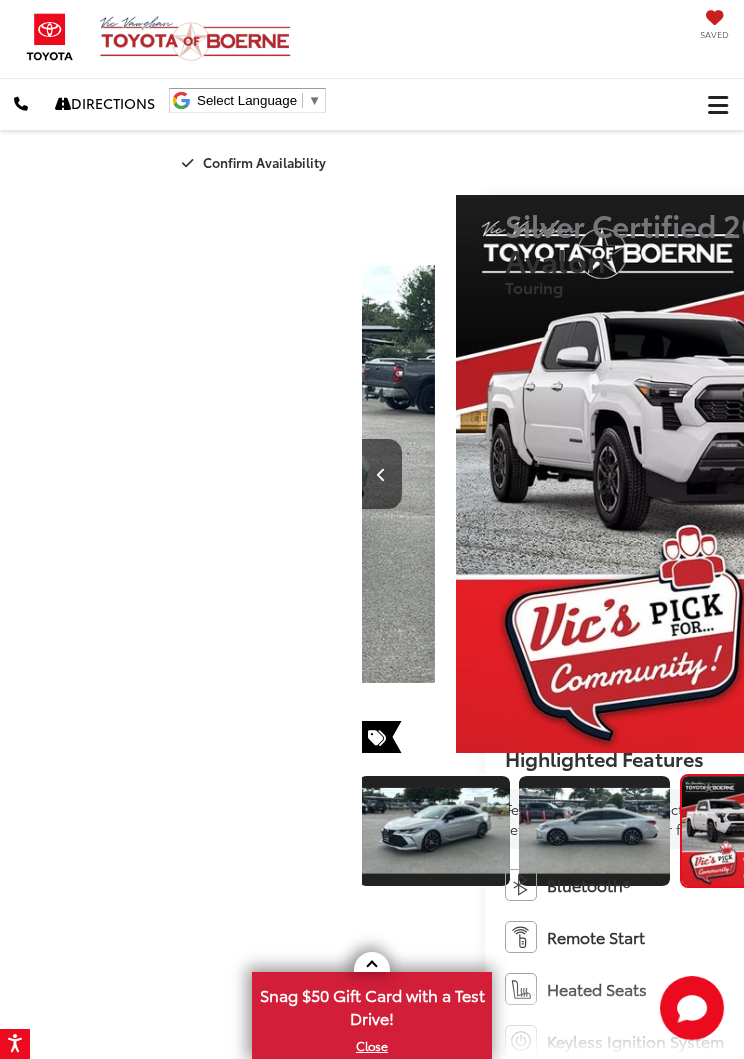 click at bounding box center (1107, 474) 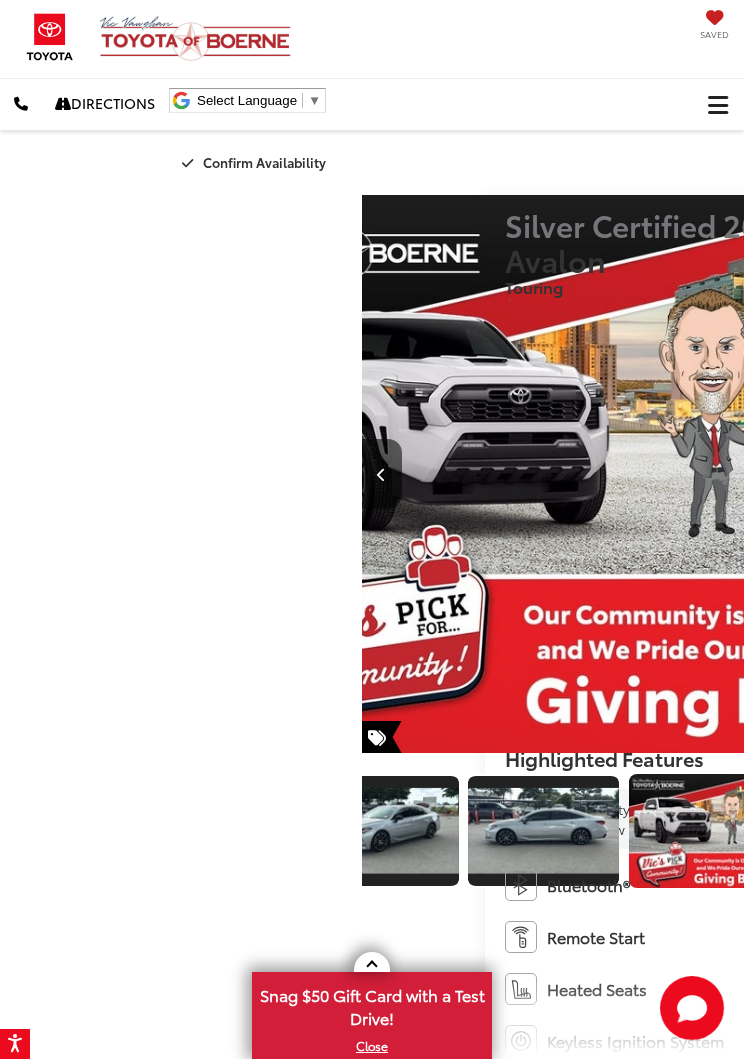 scroll, scrollTop: 0, scrollLeft: 3675, axis: horizontal 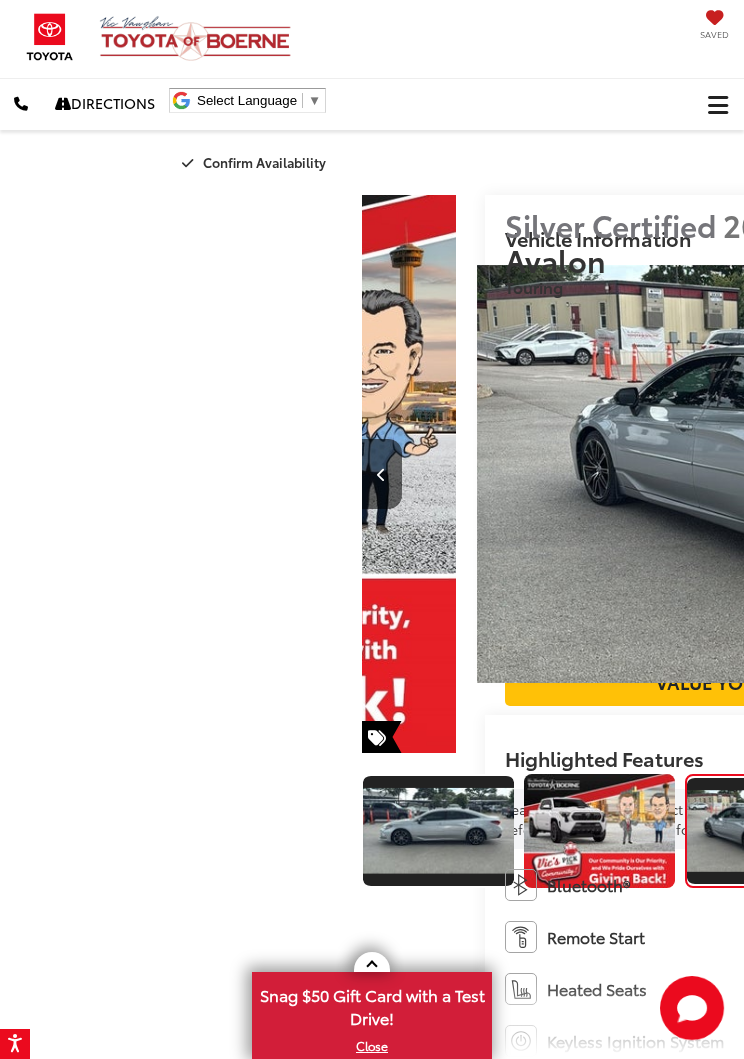 click at bounding box center (1107, 474) 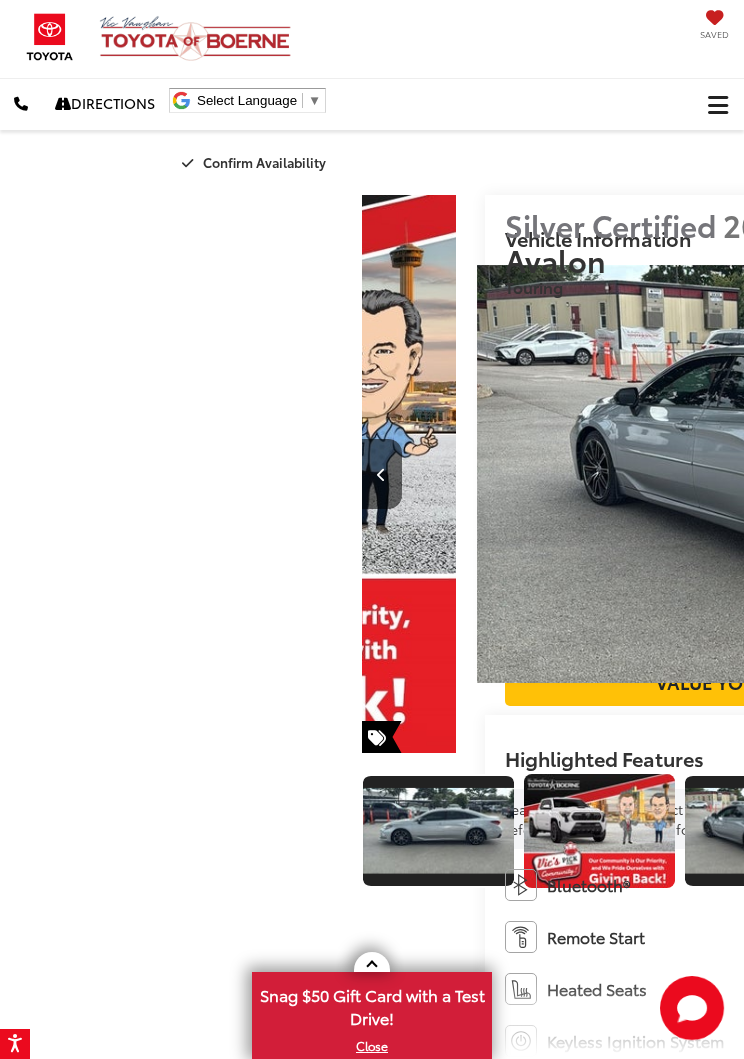 scroll, scrollTop: 0, scrollLeft: 4391, axis: horizontal 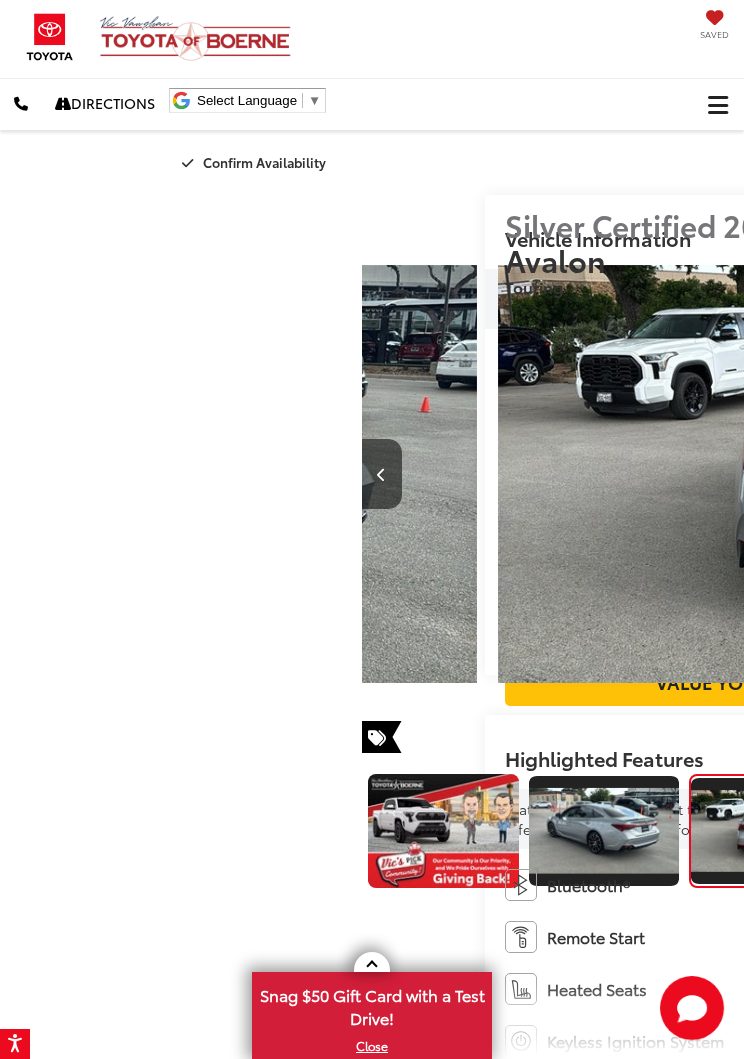 click at bounding box center (1106, 475) 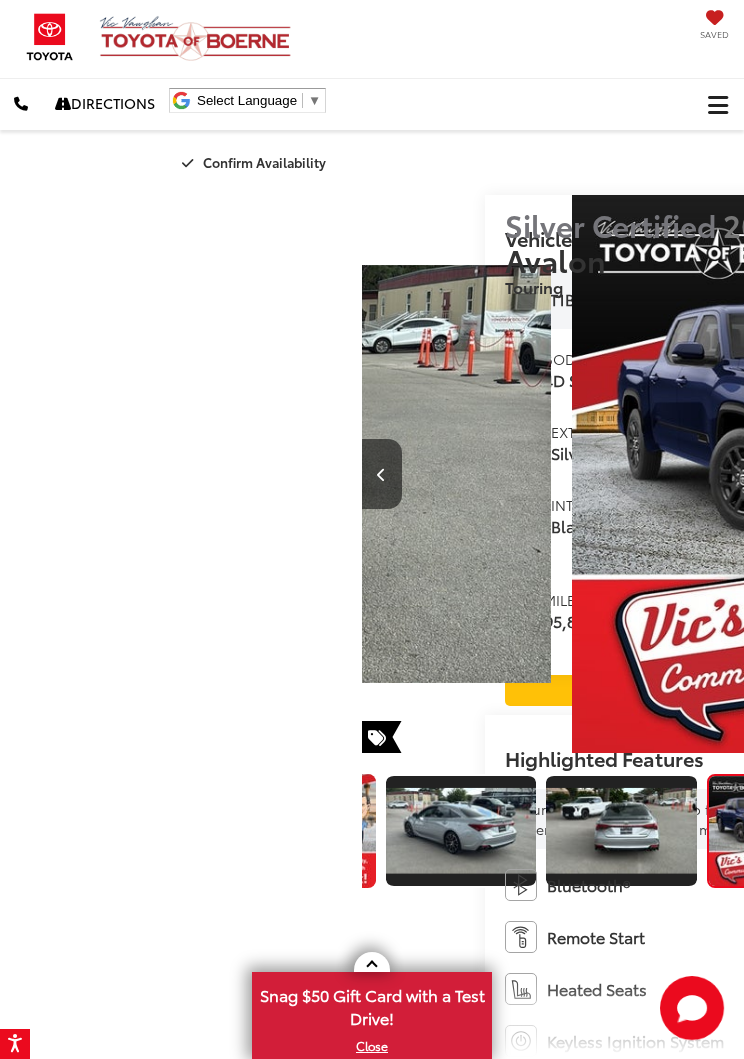 scroll, scrollTop: 0, scrollLeft: 5208, axis: horizontal 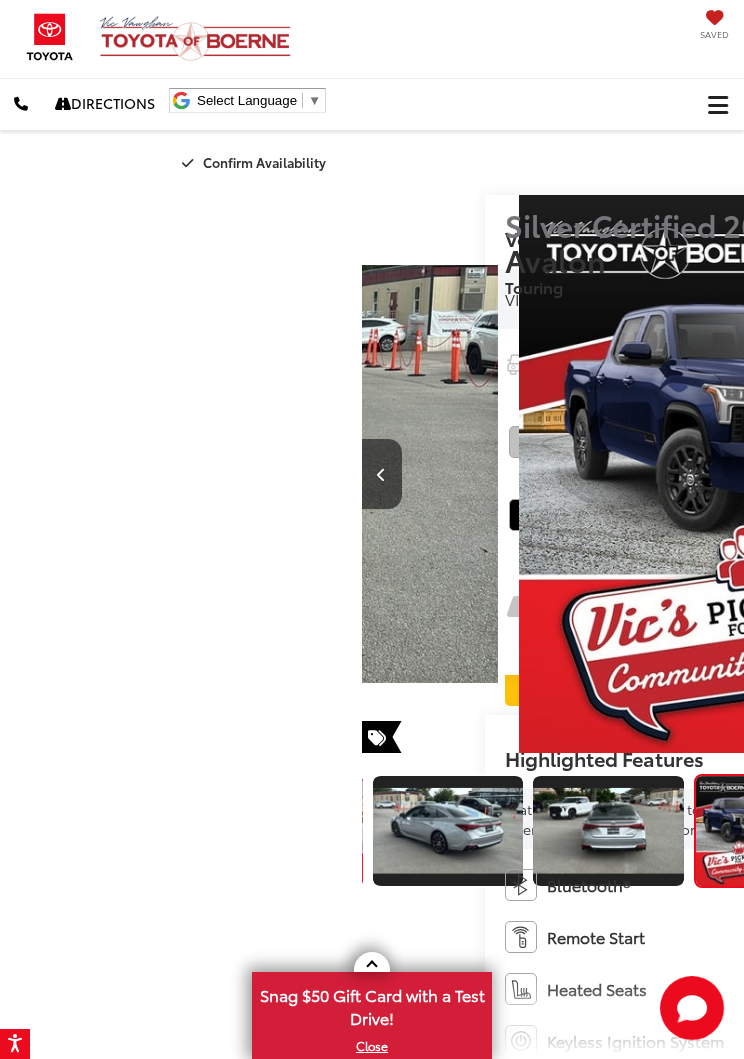 click at bounding box center (1107, 474) 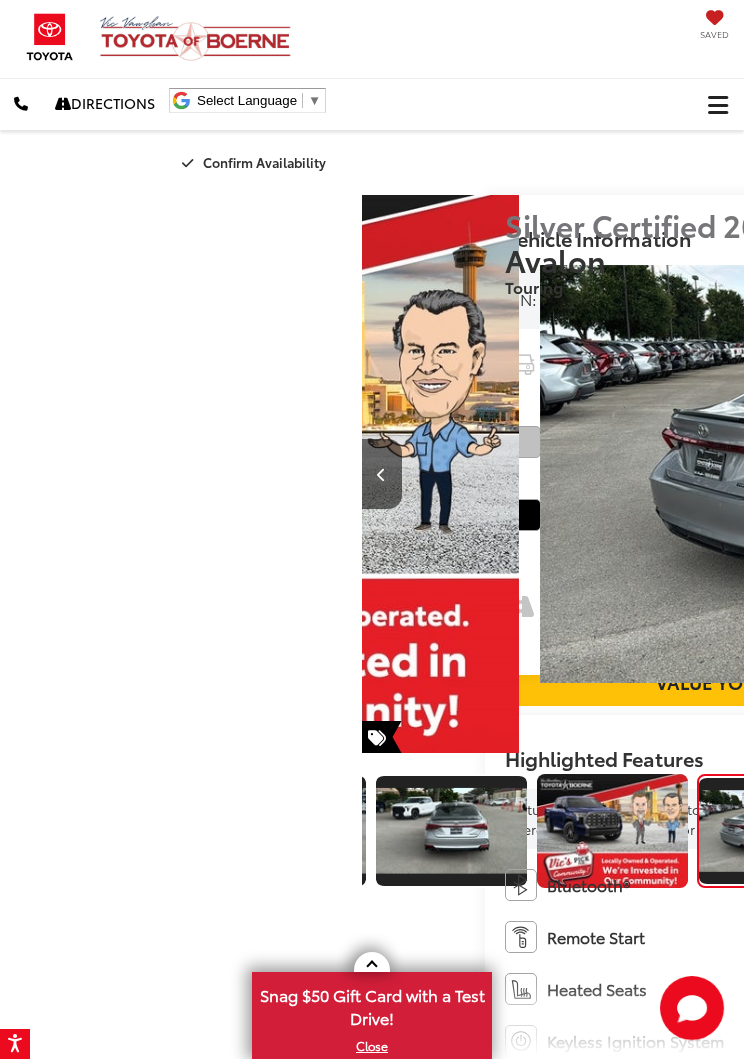 click at bounding box center (1107, 474) 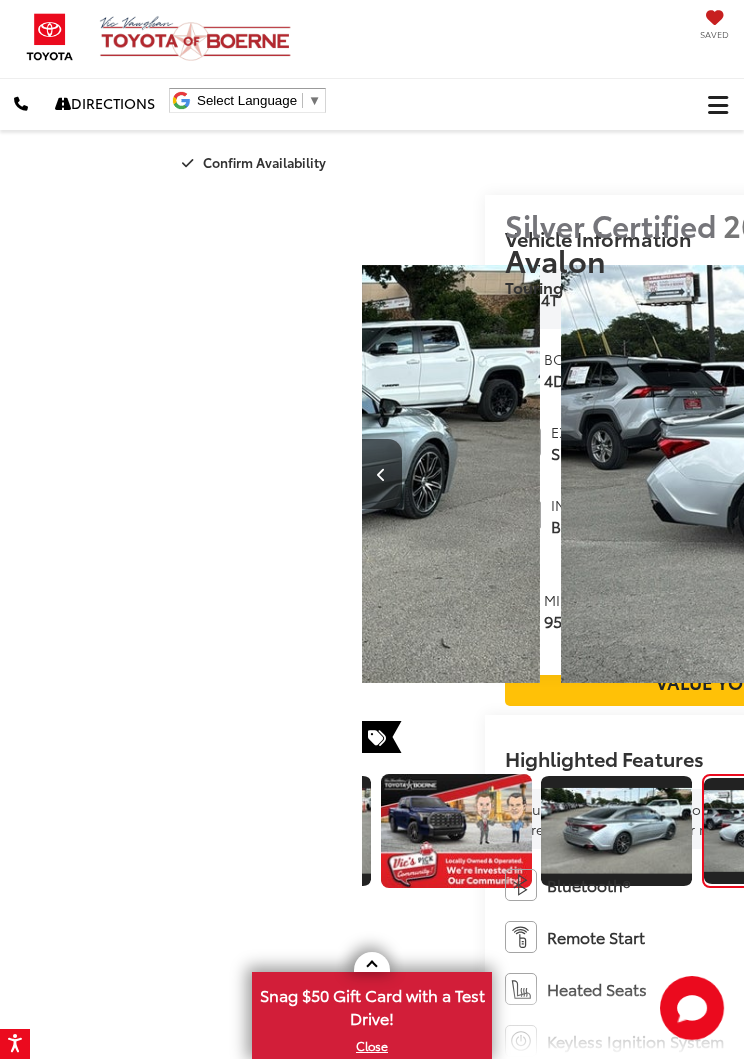 click at bounding box center (1107, 474) 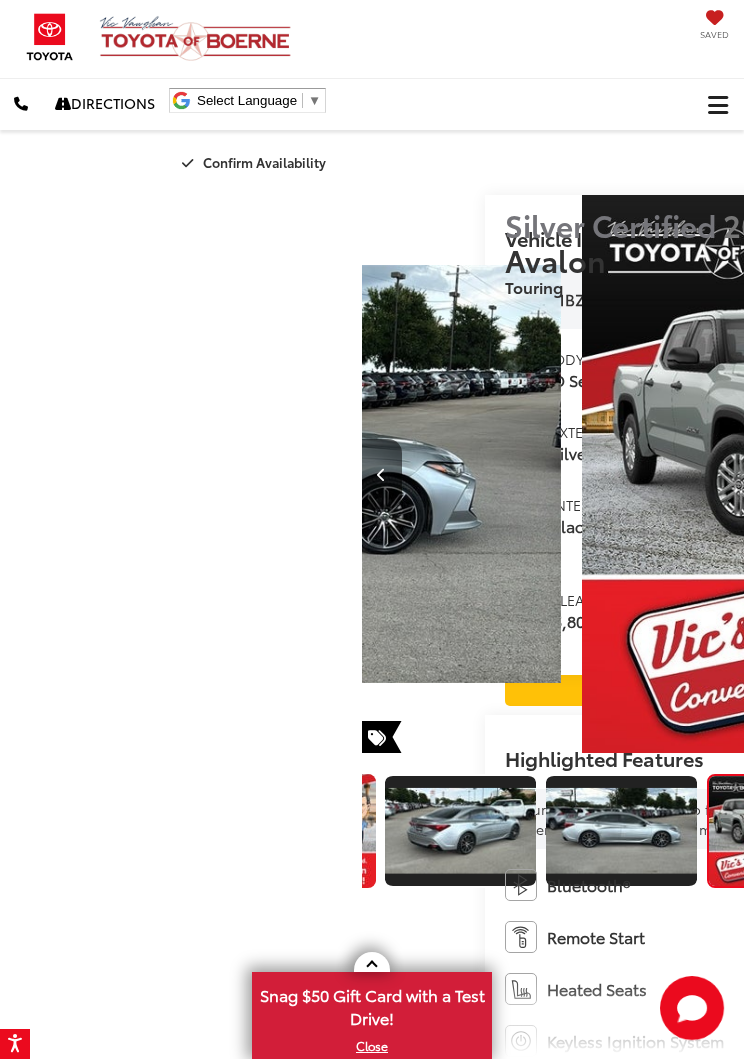click at bounding box center (1107, 474) 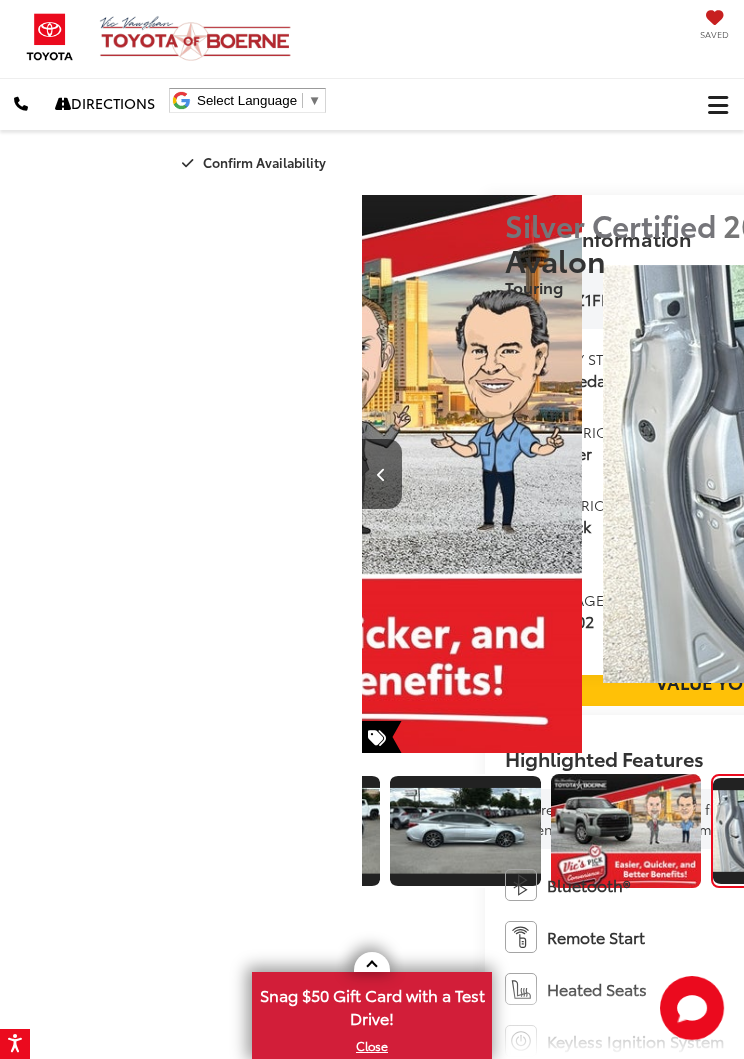 click at bounding box center (1107, 474) 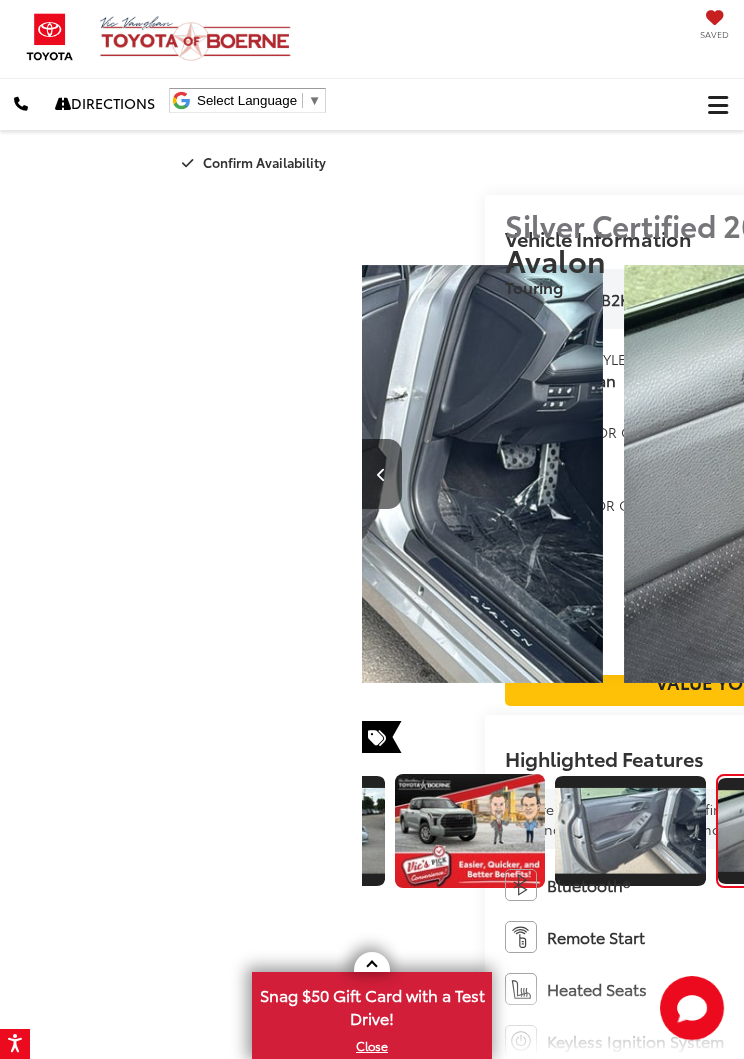 click at bounding box center [1106, 475] 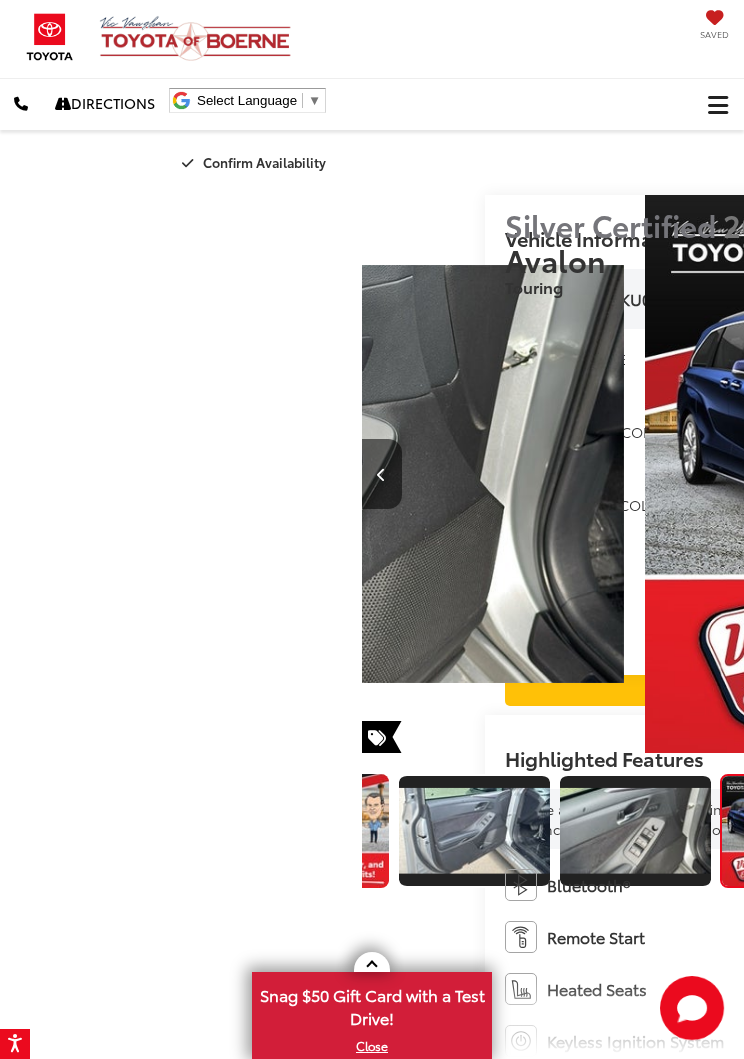 click at bounding box center (1106, 475) 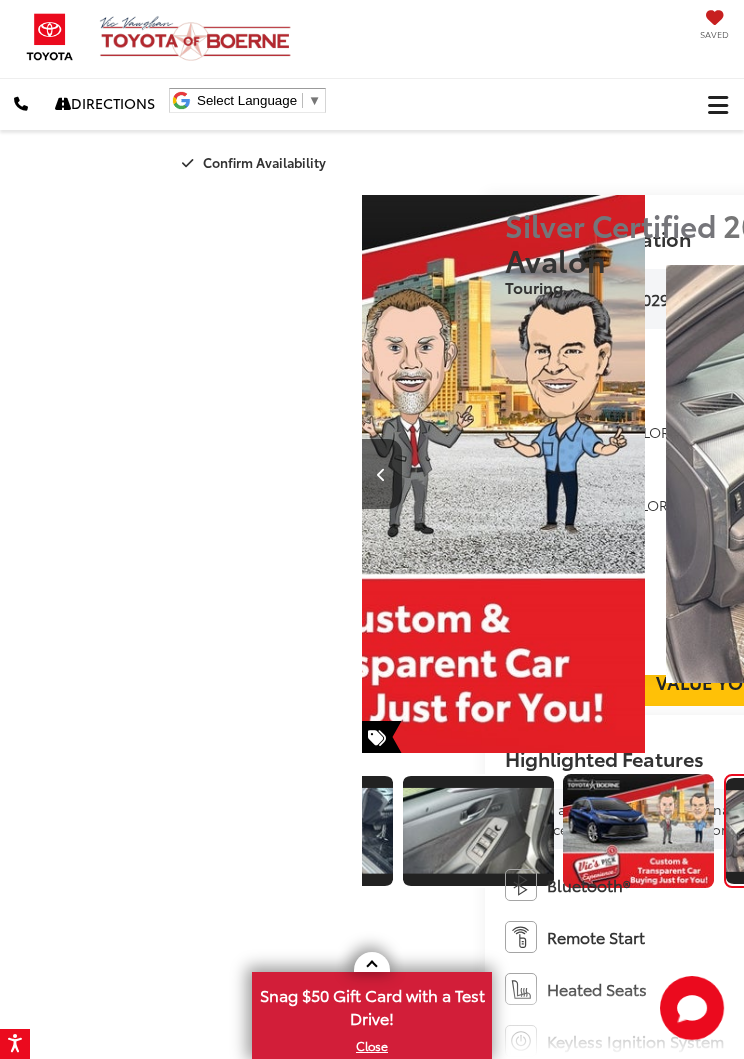 click at bounding box center [1069, 474] 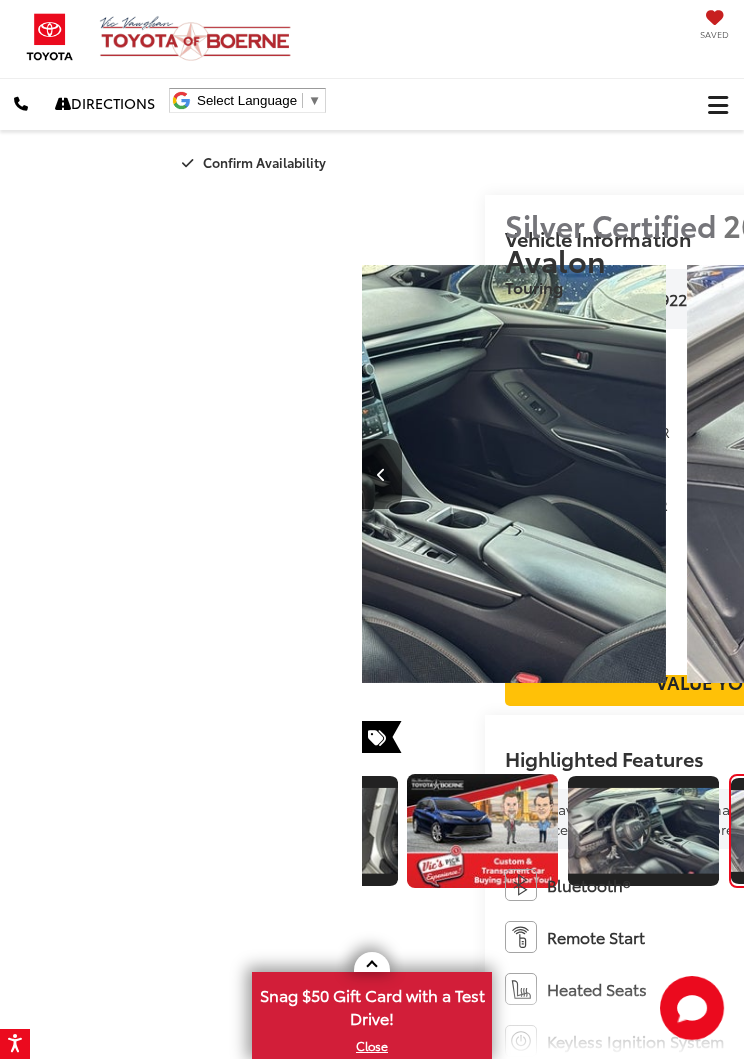 click at bounding box center [1107, 474] 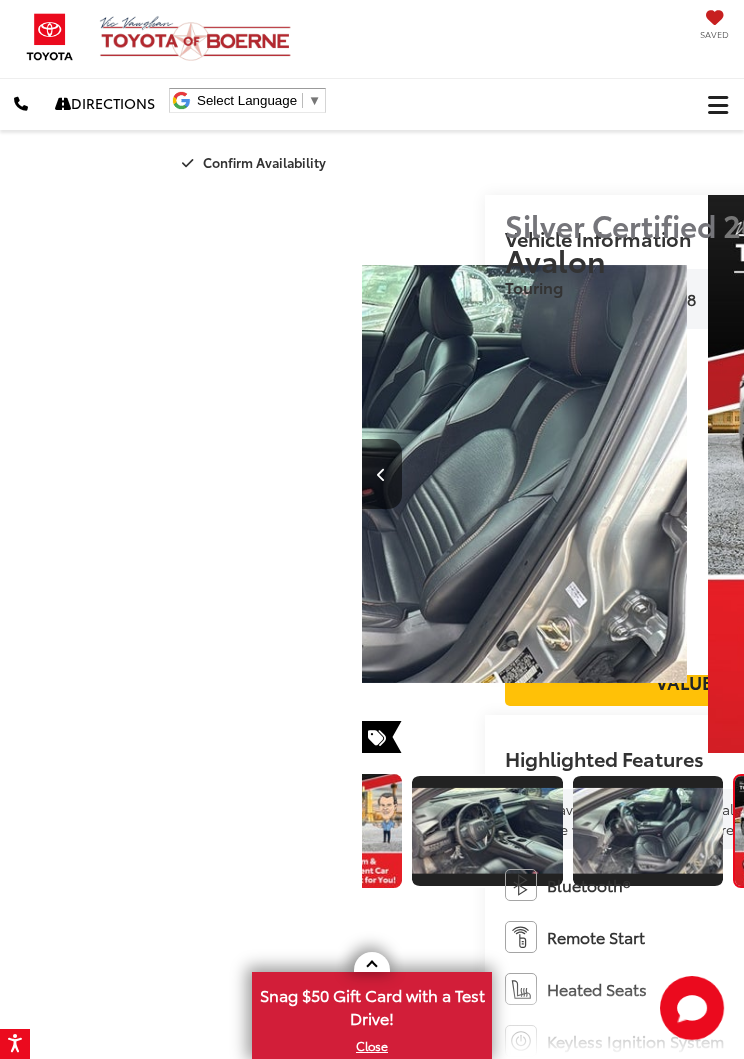 click at bounding box center [1106, 475] 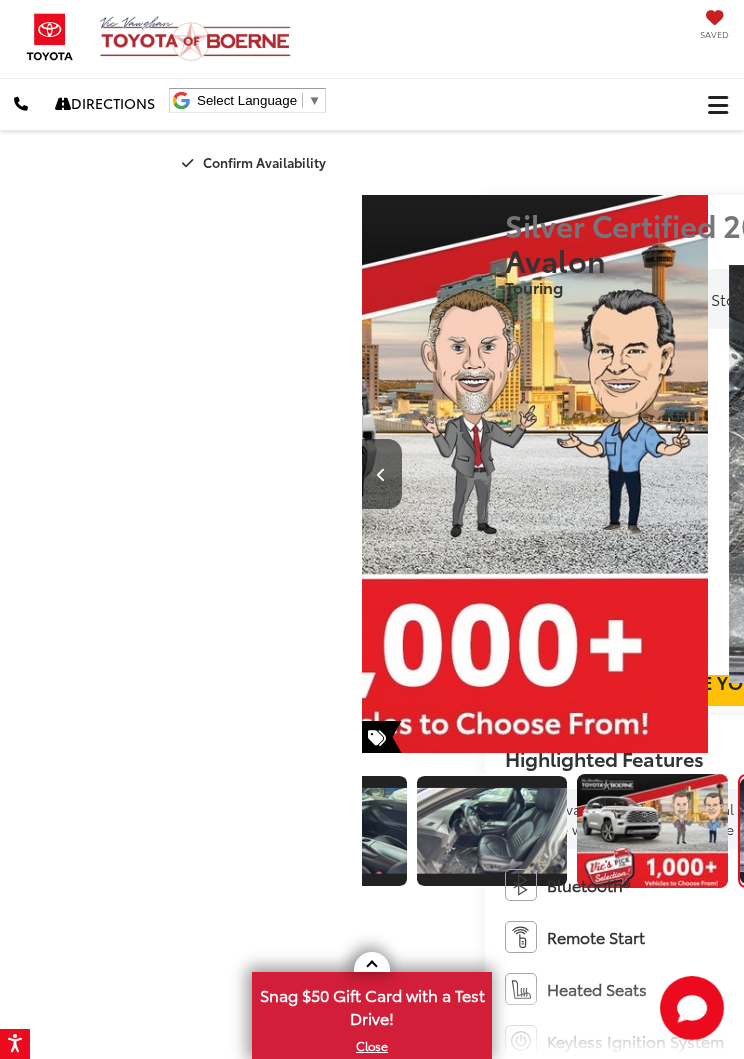 click at bounding box center [1106, 475] 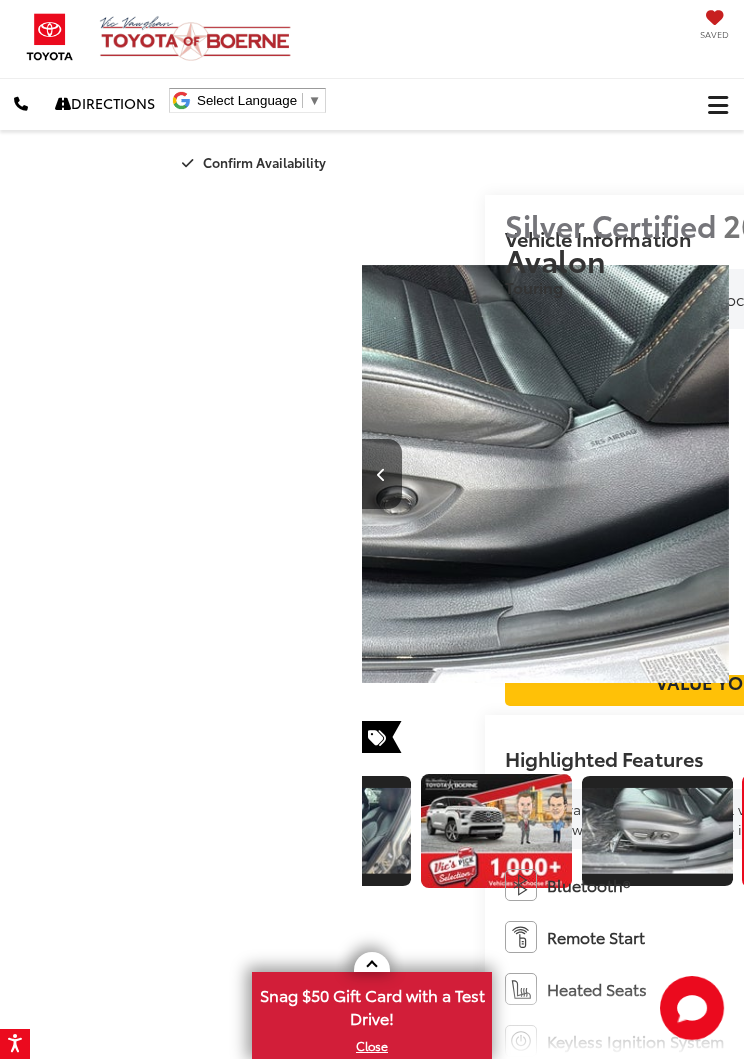 click at bounding box center (1106, 475) 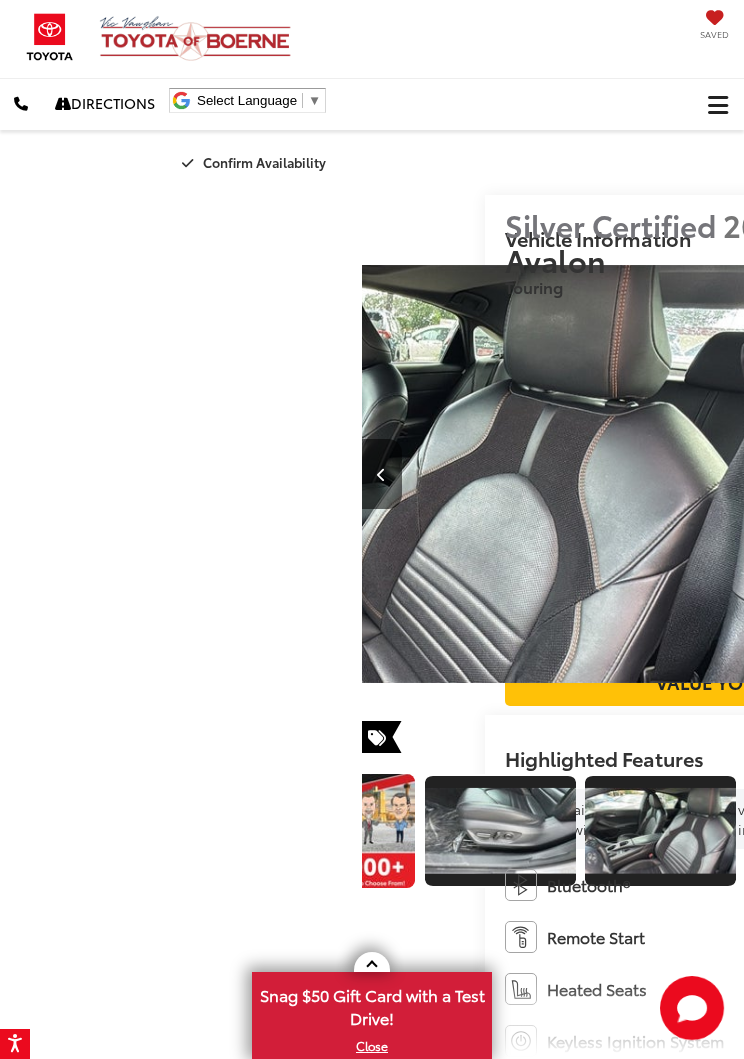 click at bounding box center (1107, 474) 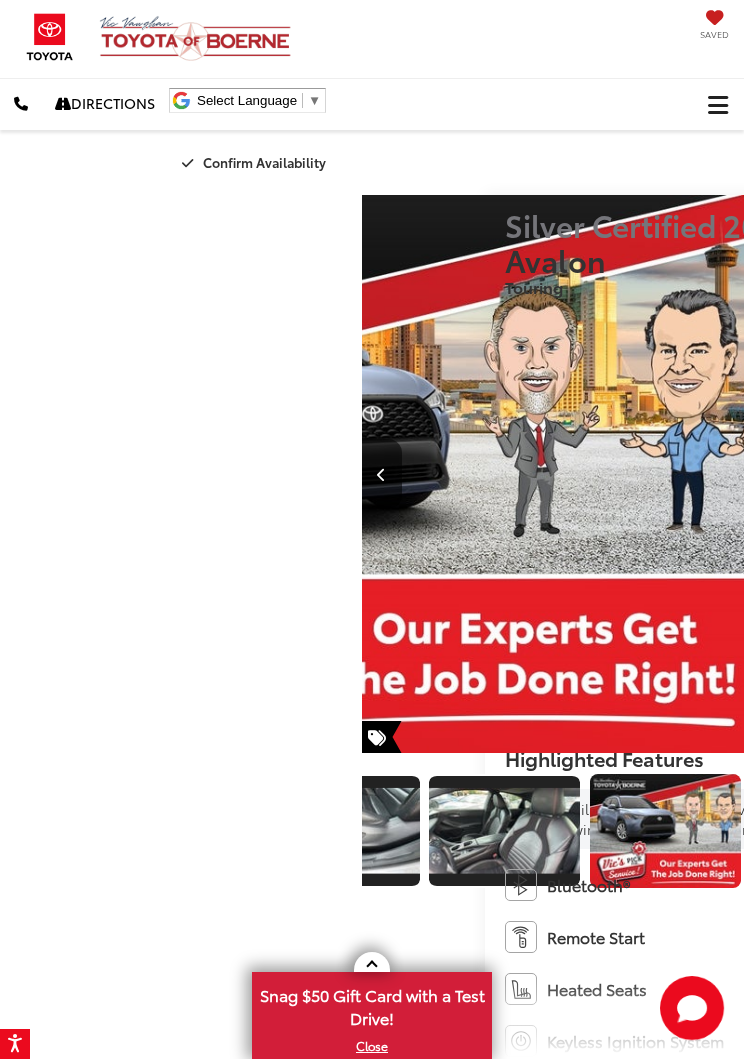 click at bounding box center (1106, 475) 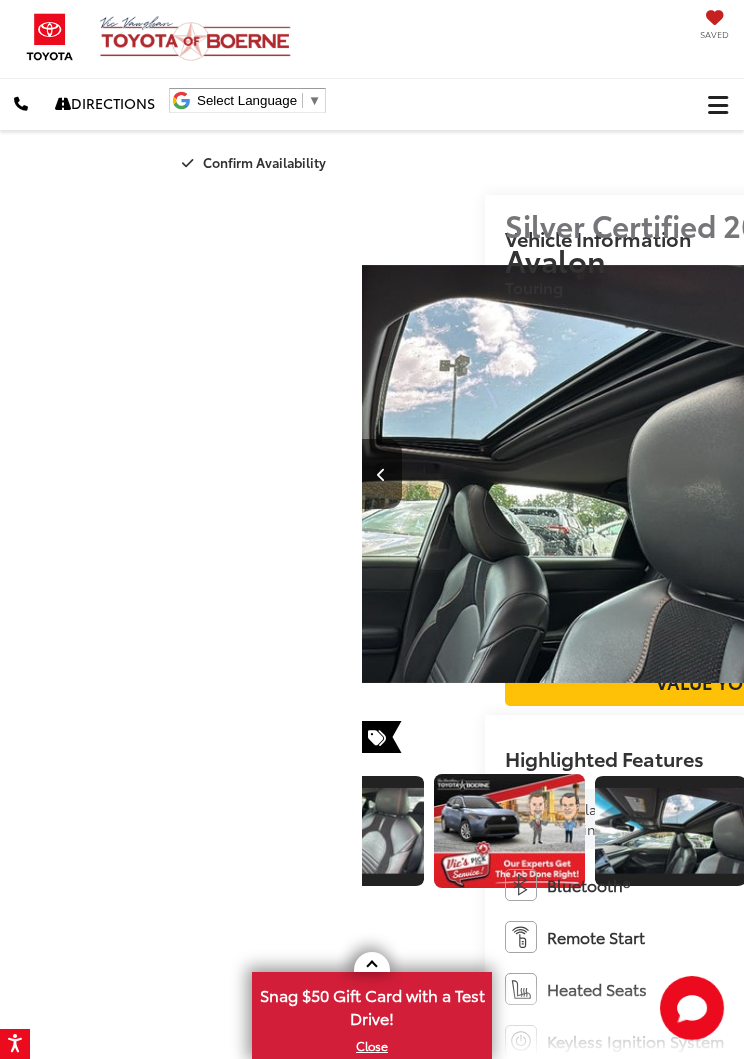 click at bounding box center (1106, 475) 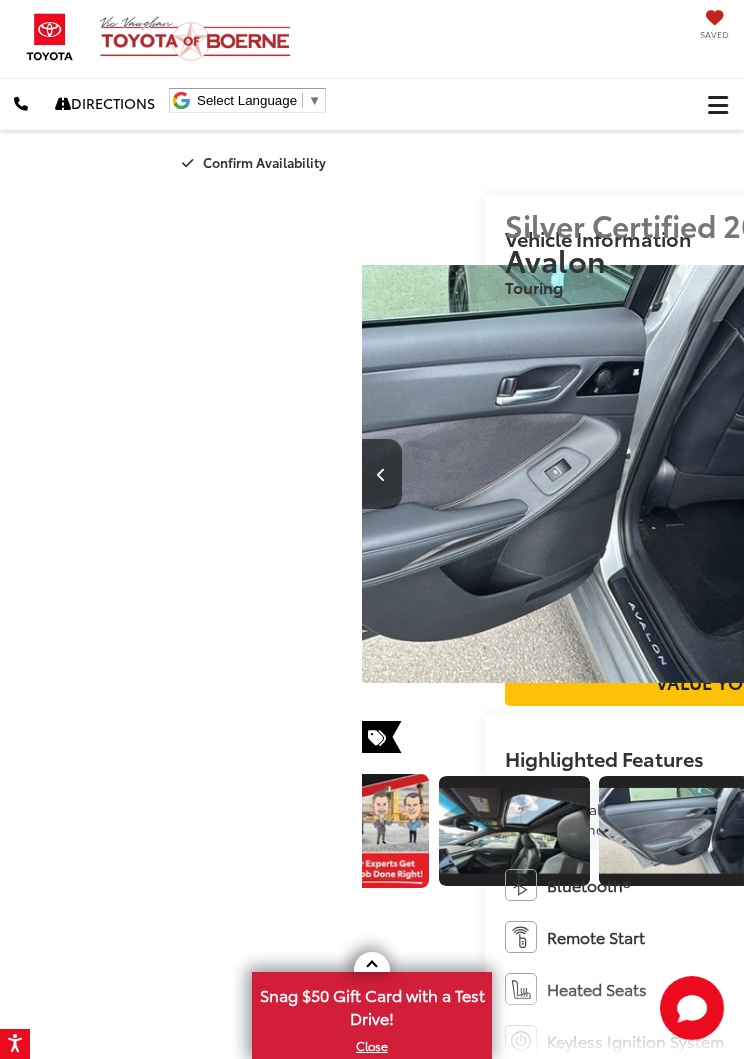 click at bounding box center (1107, 474) 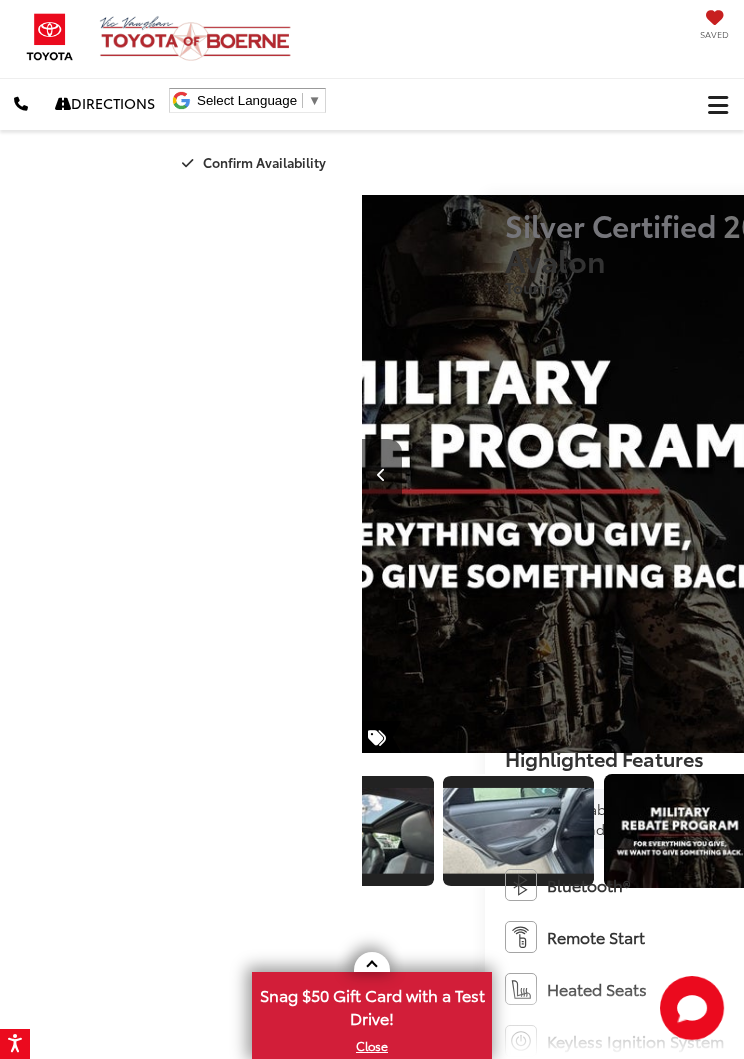 click at bounding box center [1107, 474] 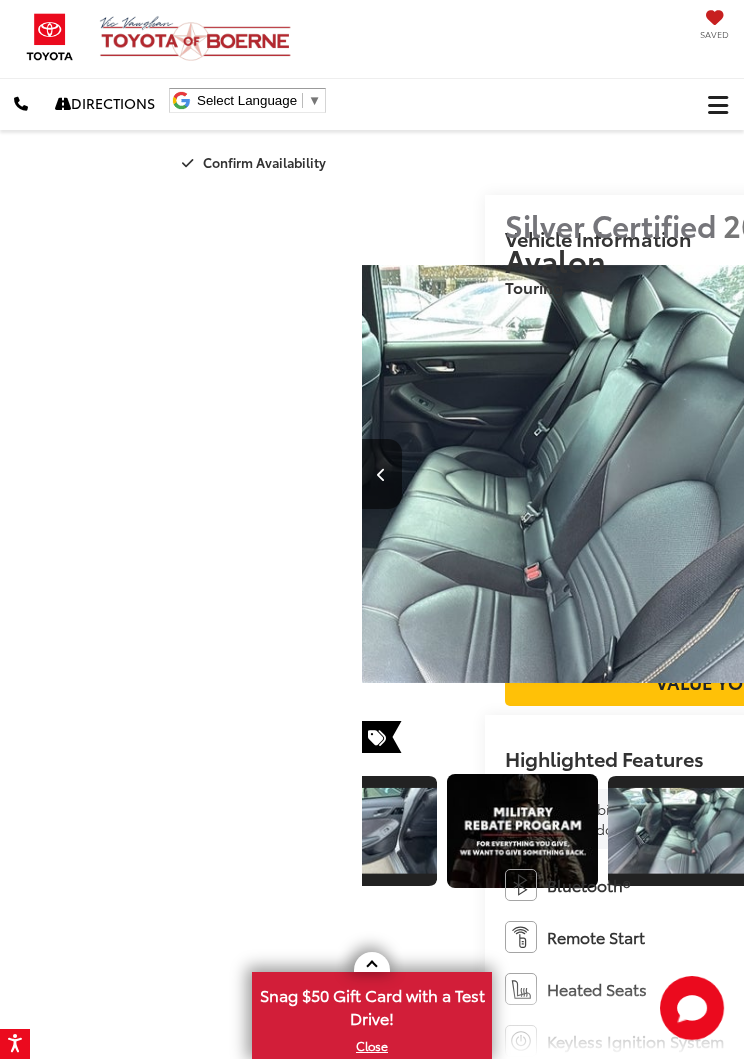 click at bounding box center (1106, 475) 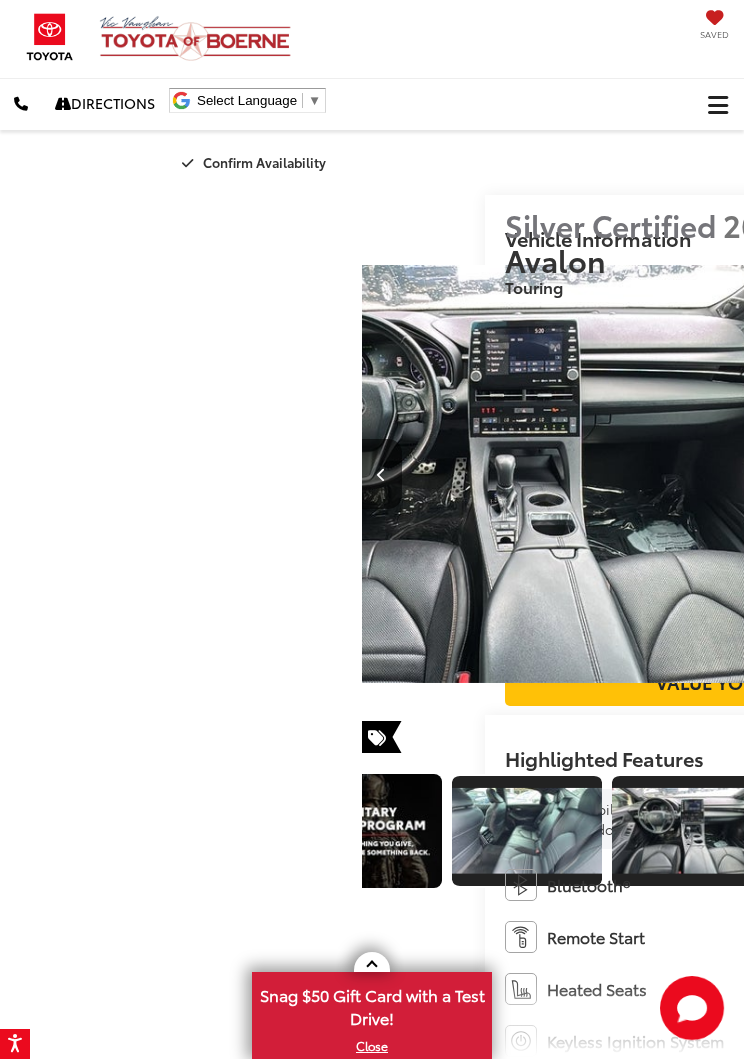 click at bounding box center (1106, 475) 